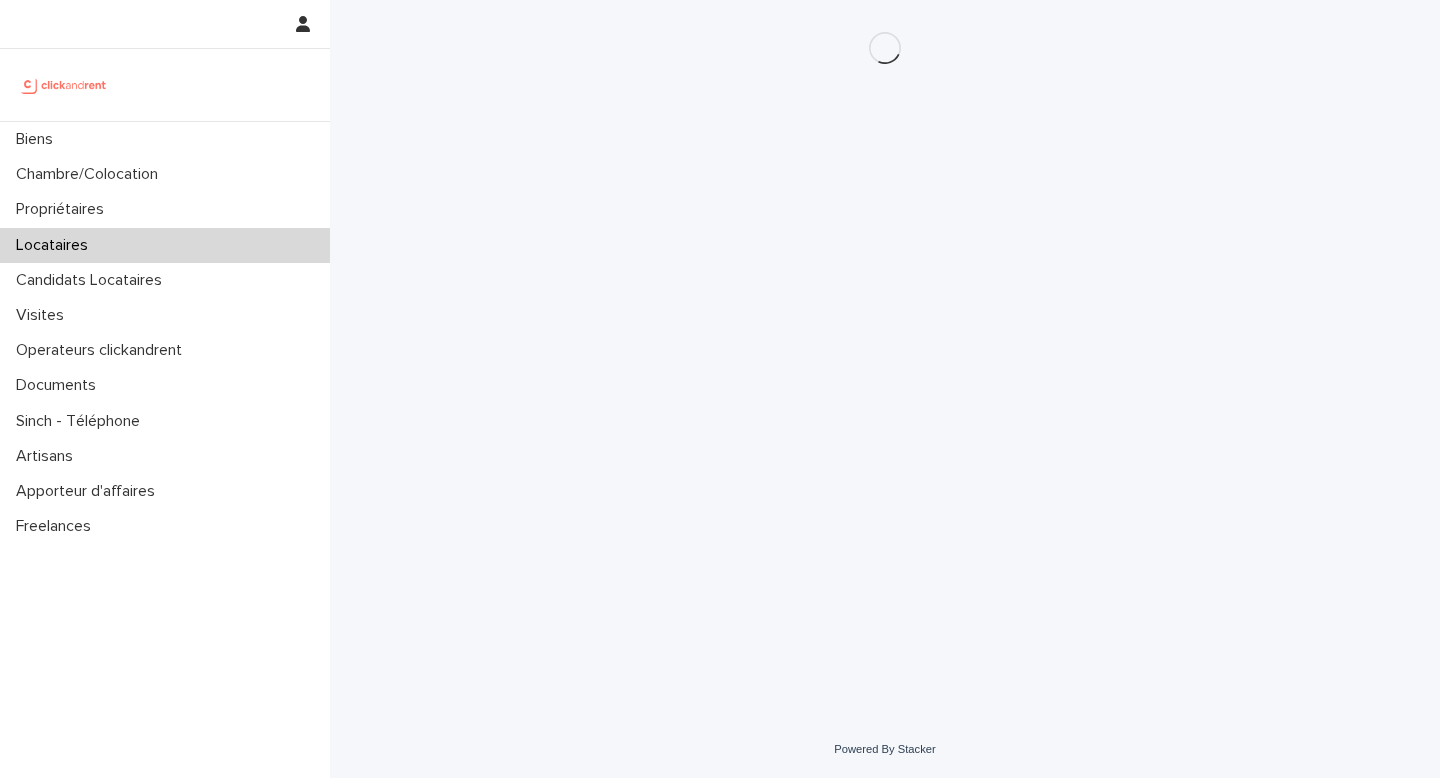 scroll, scrollTop: 0, scrollLeft: 0, axis: both 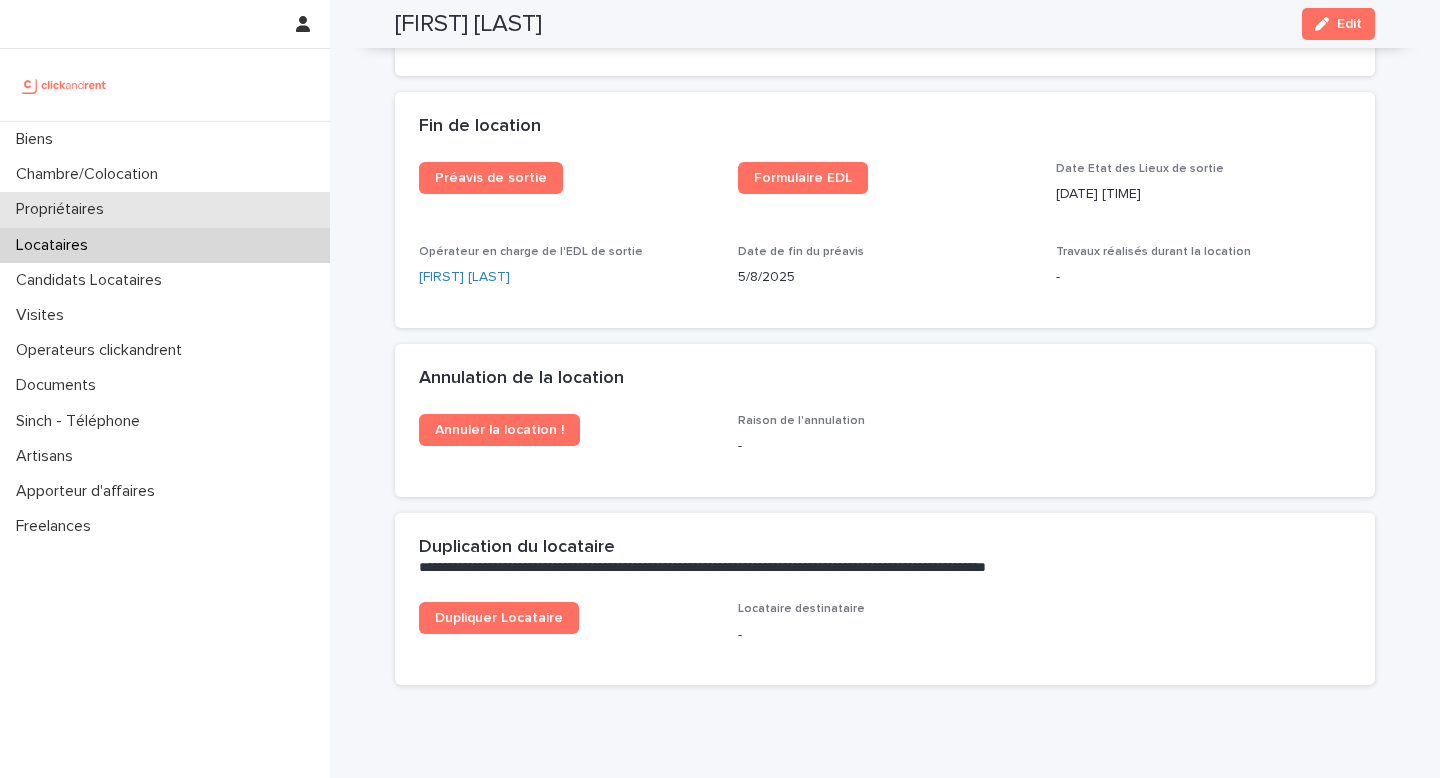 click on "Propriétaires" at bounding box center [165, 209] 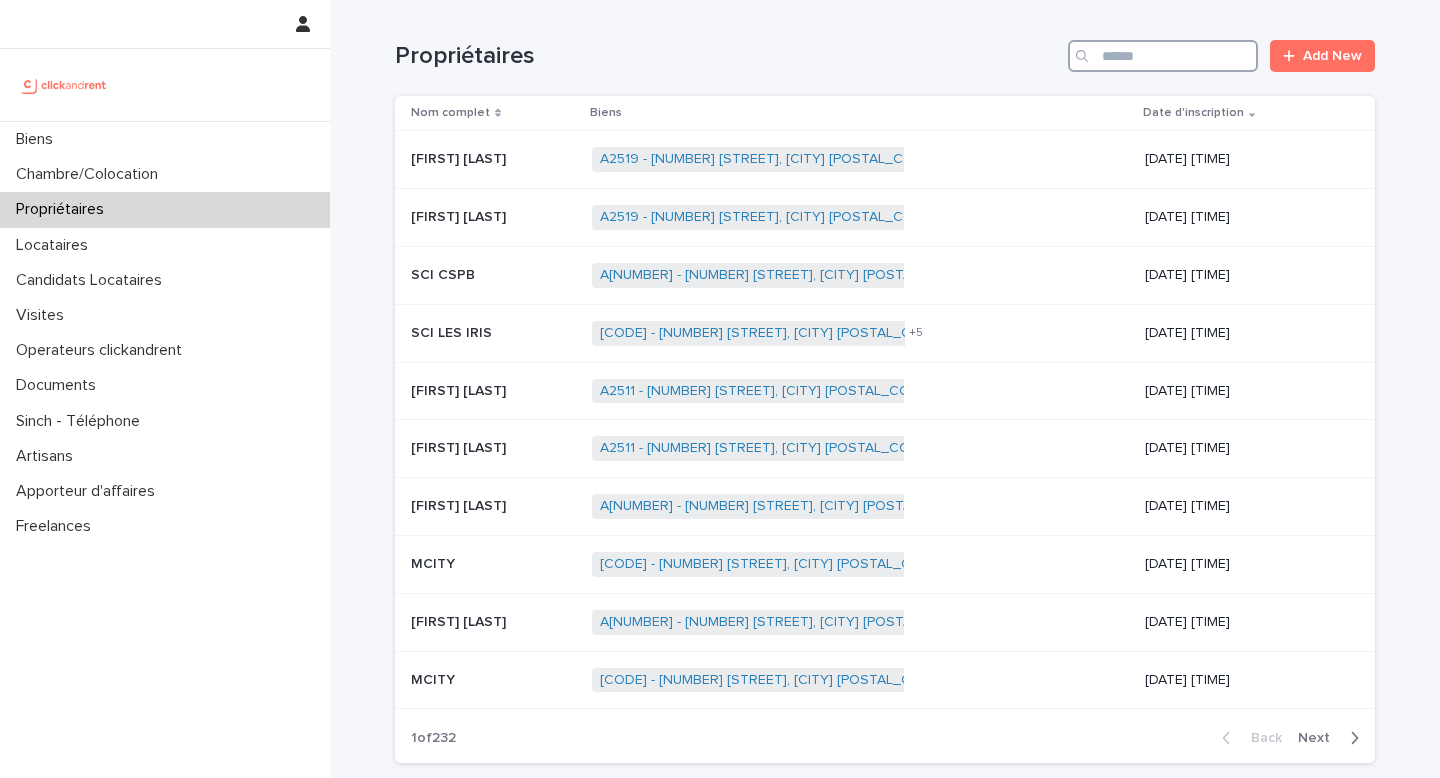 click at bounding box center [1163, 56] 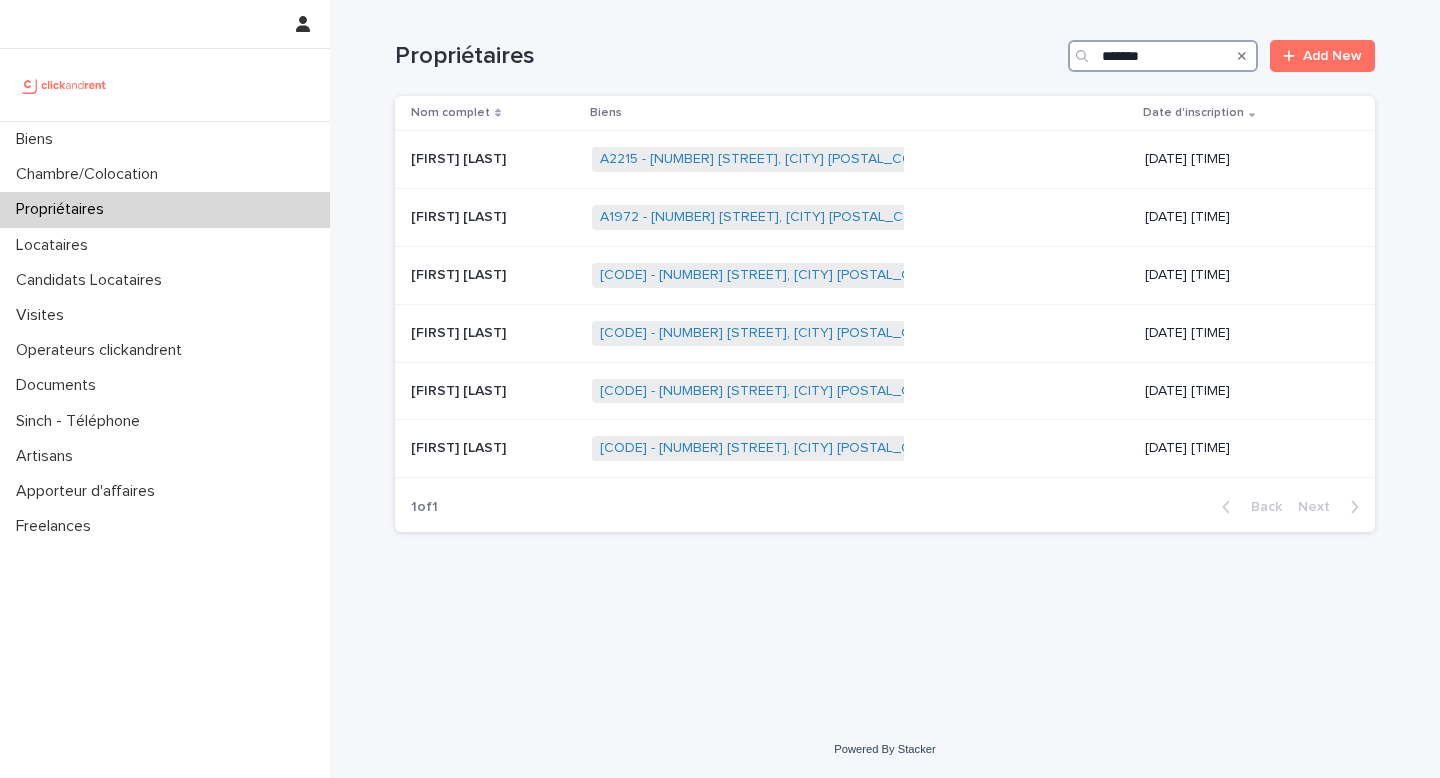 type on "******" 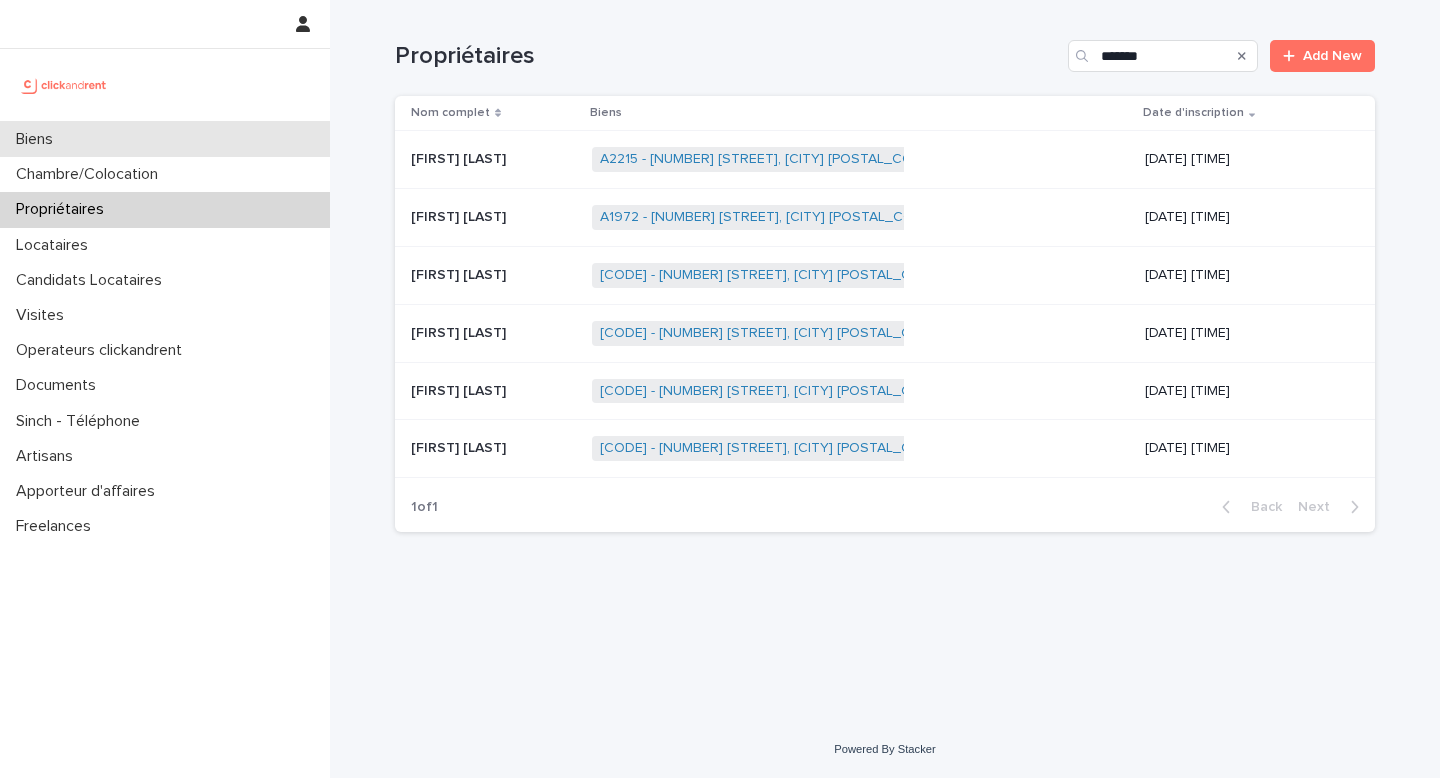 click on "Biens" at bounding box center (165, 139) 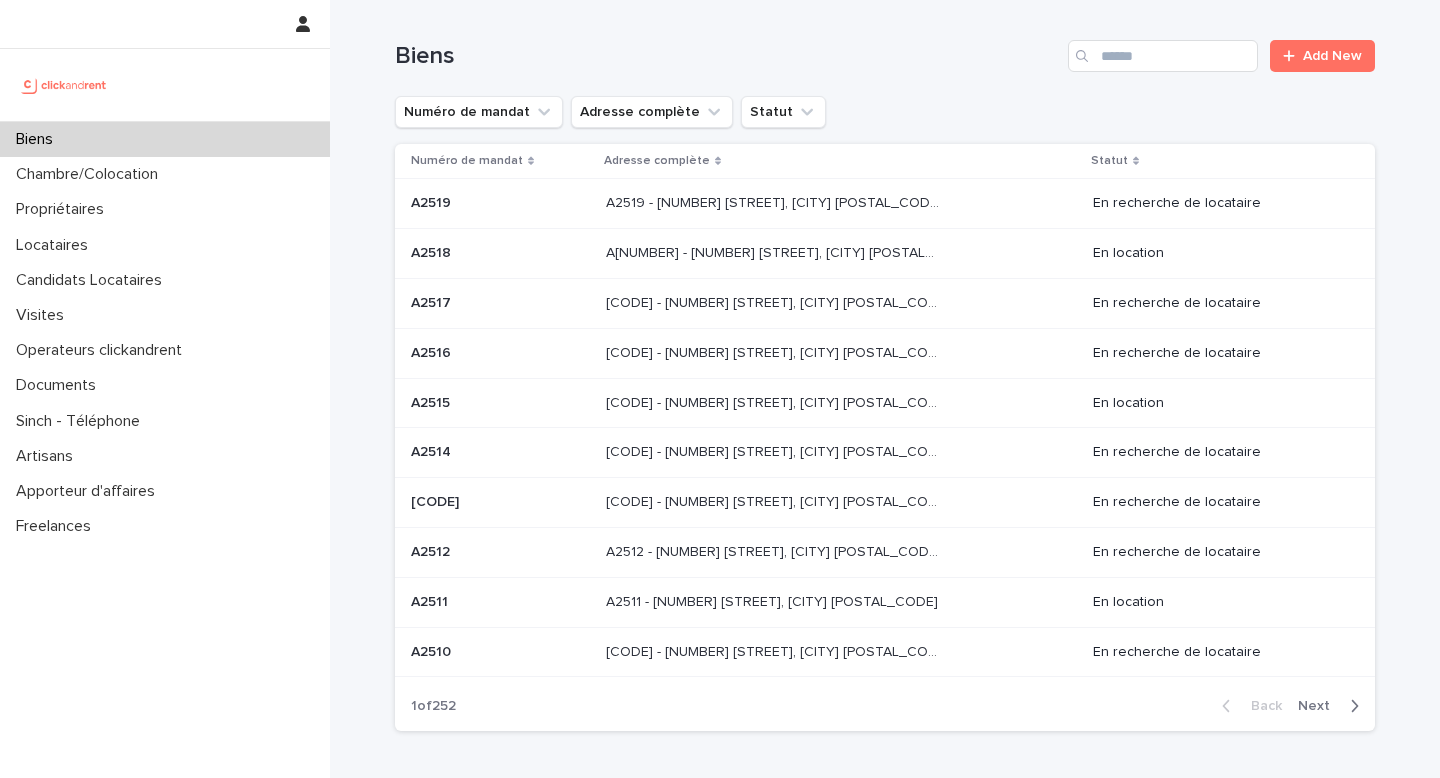 click on "Biens Add New" at bounding box center (885, 48) 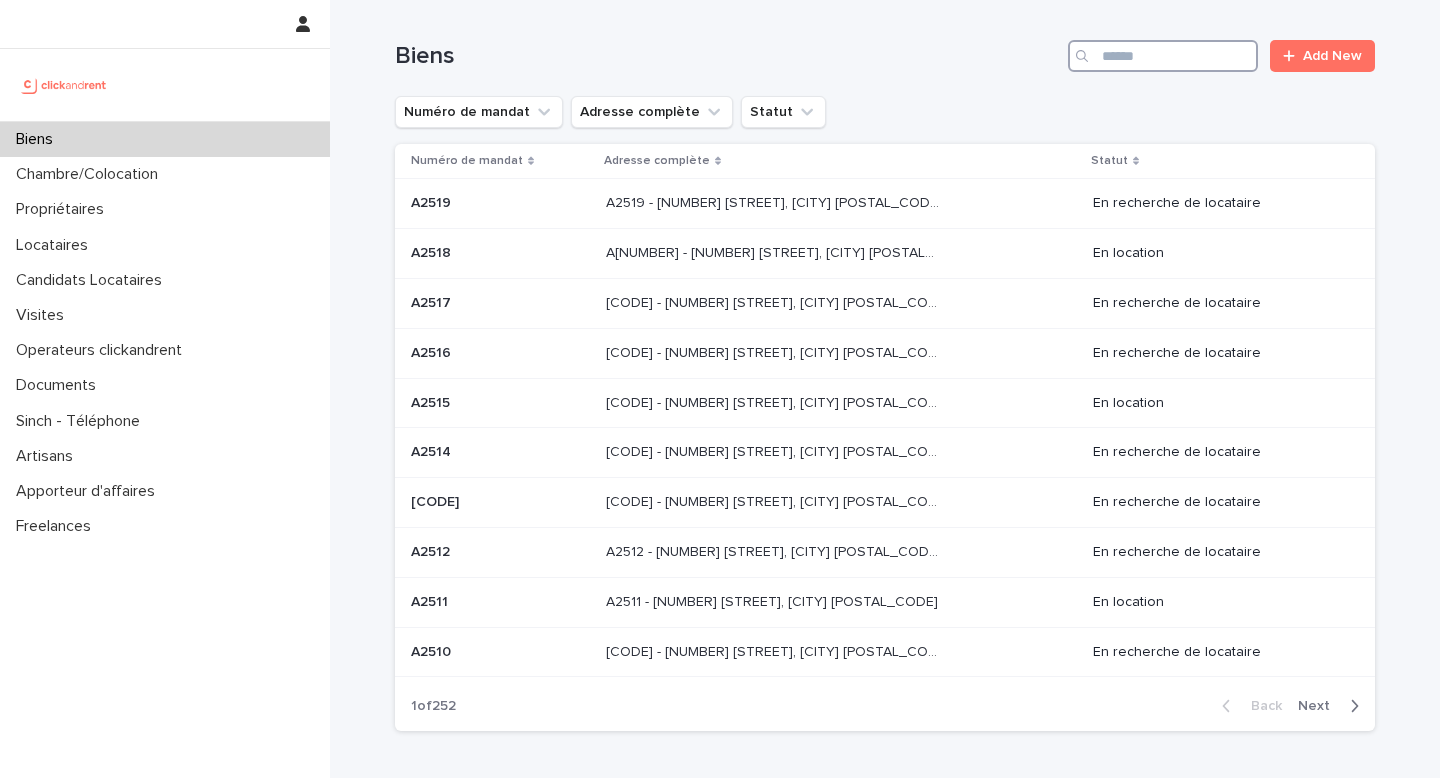 click at bounding box center [1163, 56] 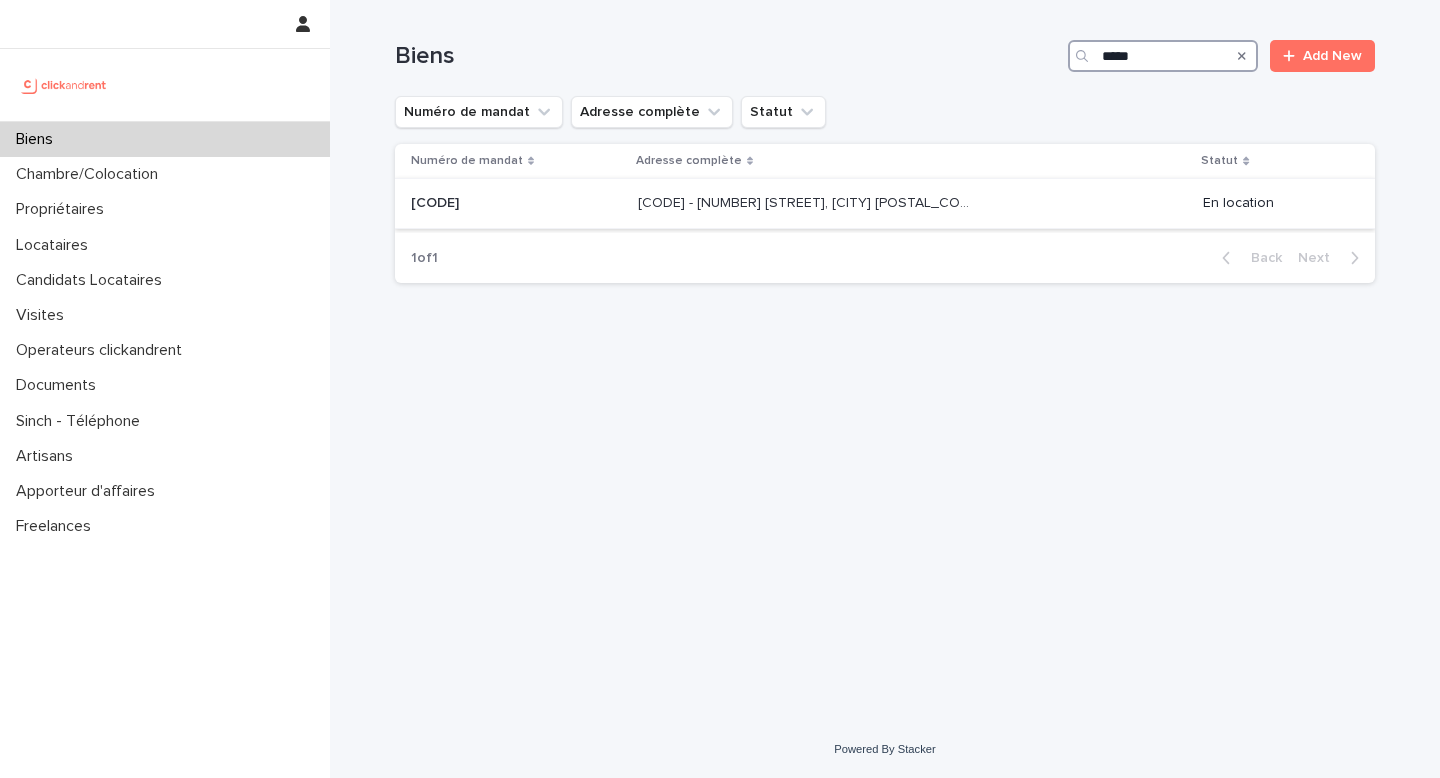 type on "*****" 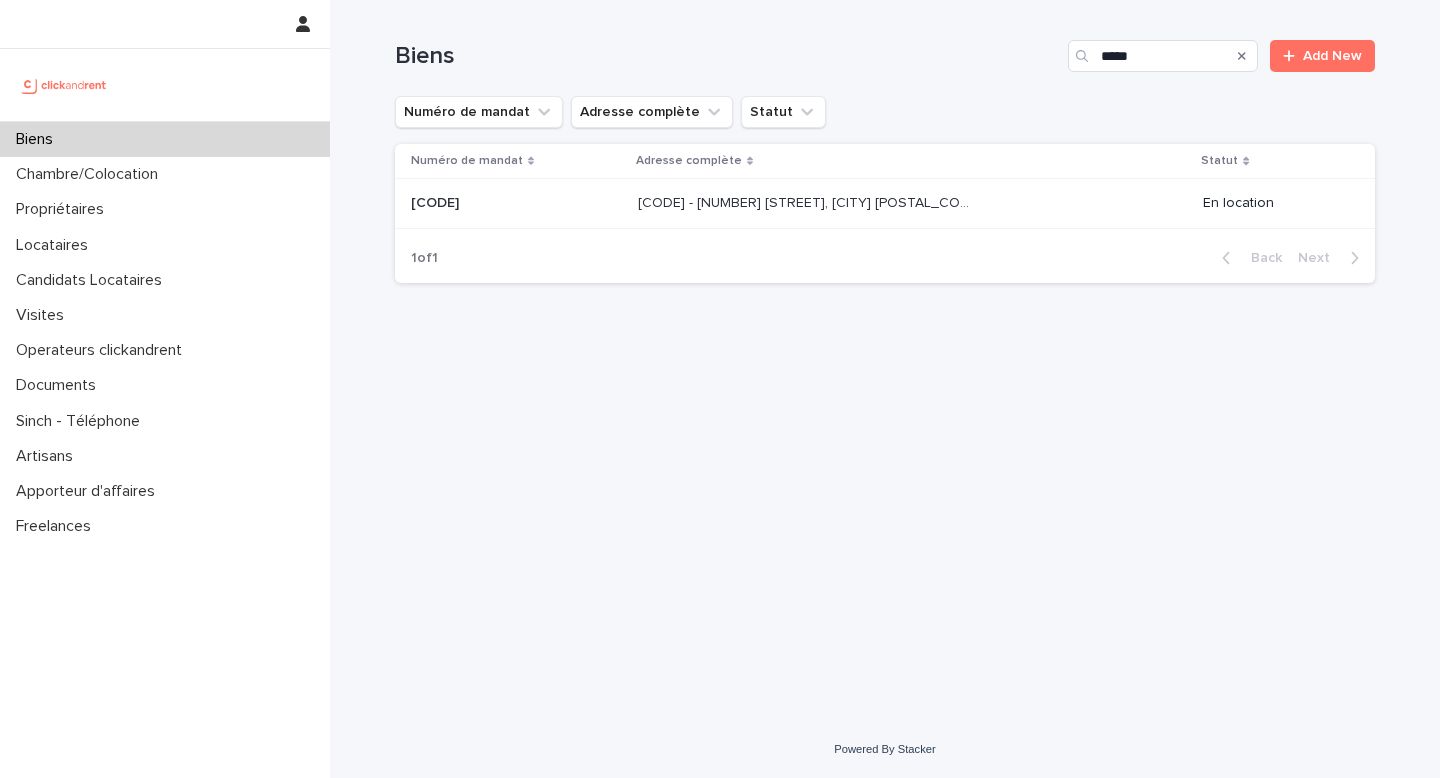 click on "[CODE] - [NUMBER] [STREET], [CITY] [POSTAL_CODE]" at bounding box center [806, 201] 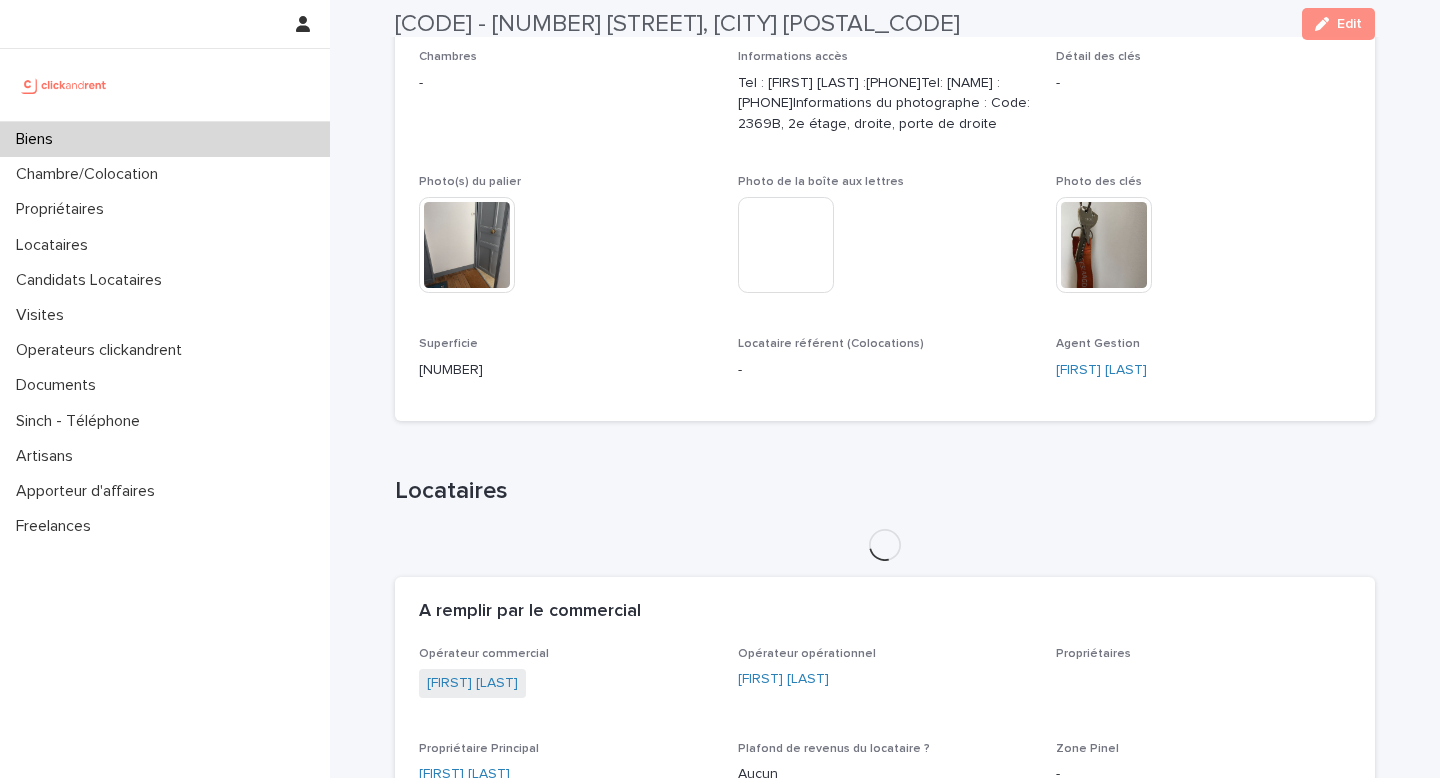 scroll, scrollTop: 420, scrollLeft: 0, axis: vertical 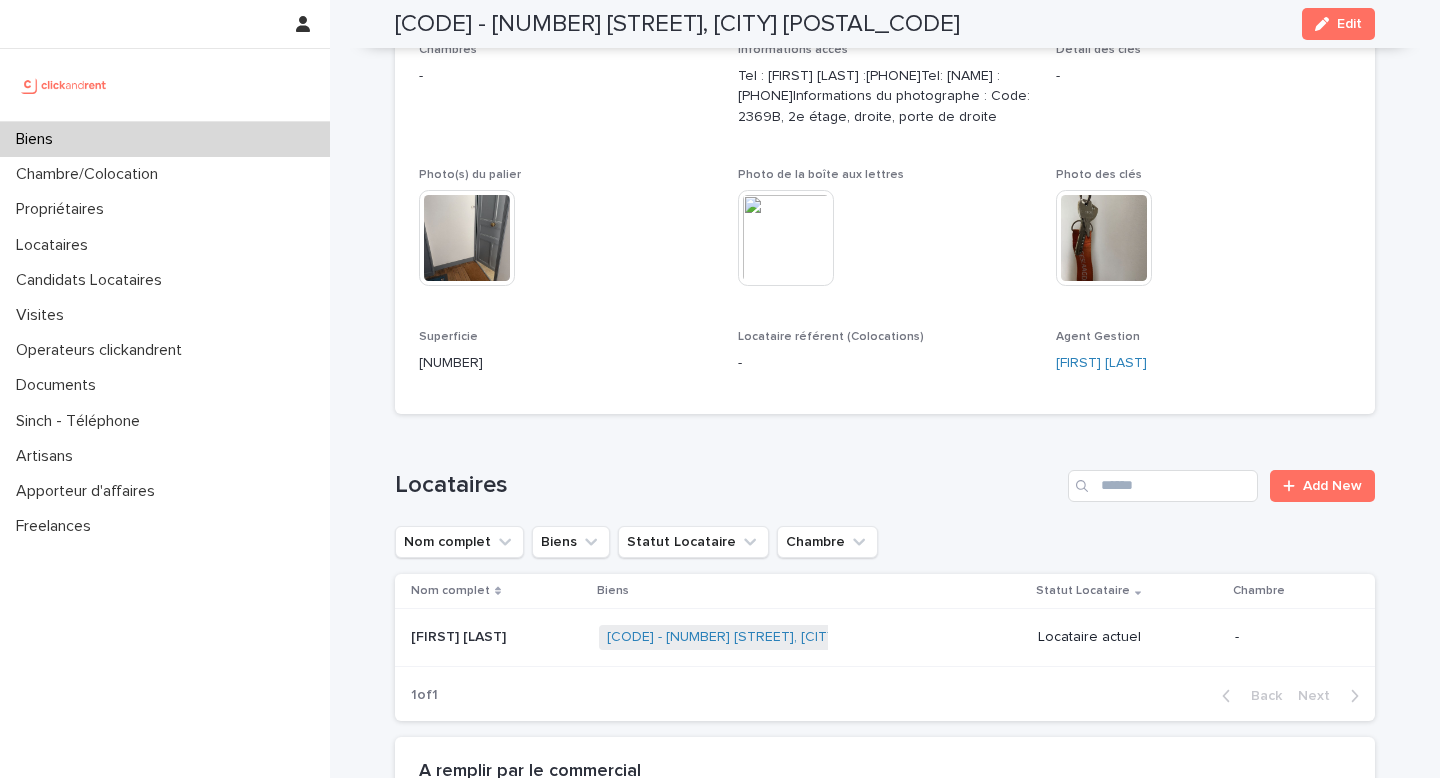 click on "Biens" at bounding box center (165, 139) 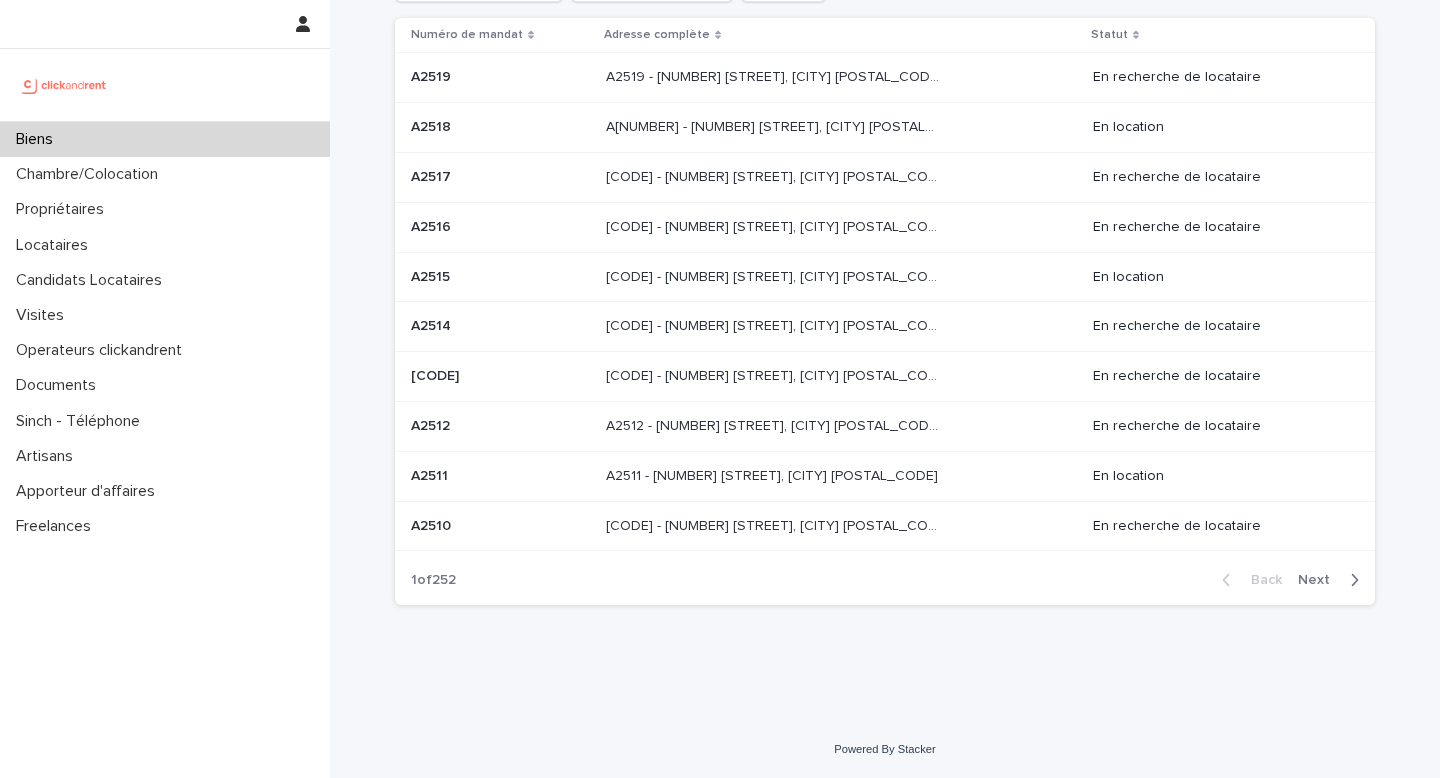 scroll, scrollTop: 0, scrollLeft: 0, axis: both 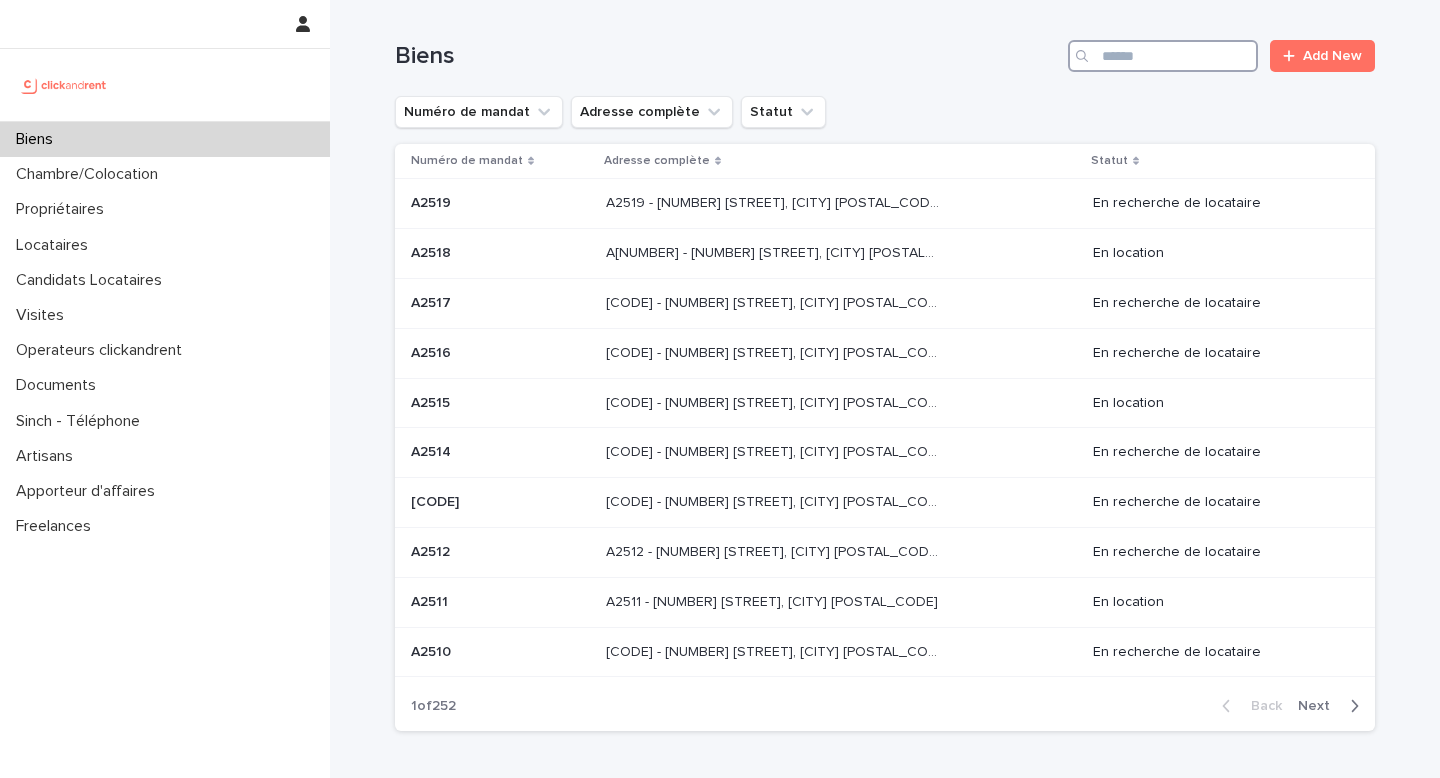 click at bounding box center (1163, 56) 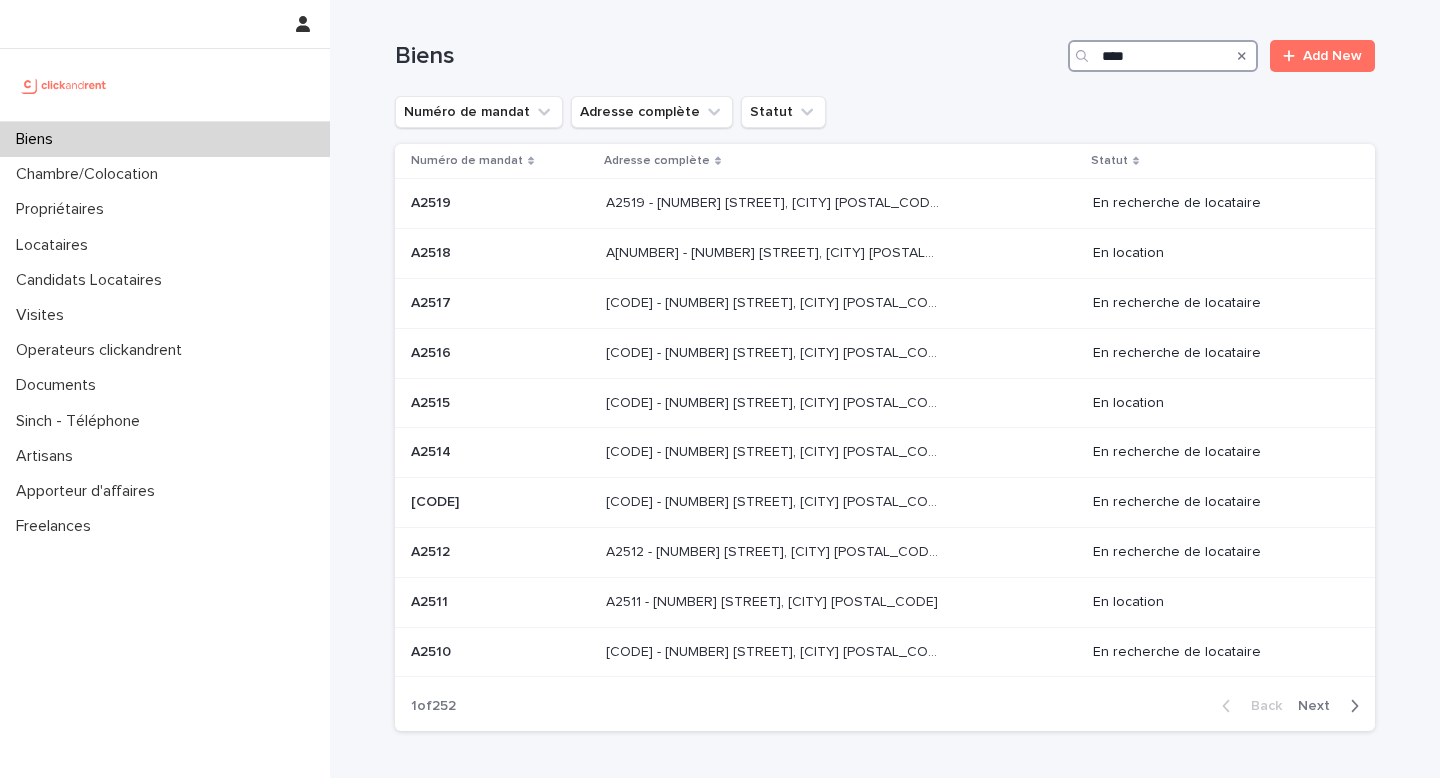 type on "***" 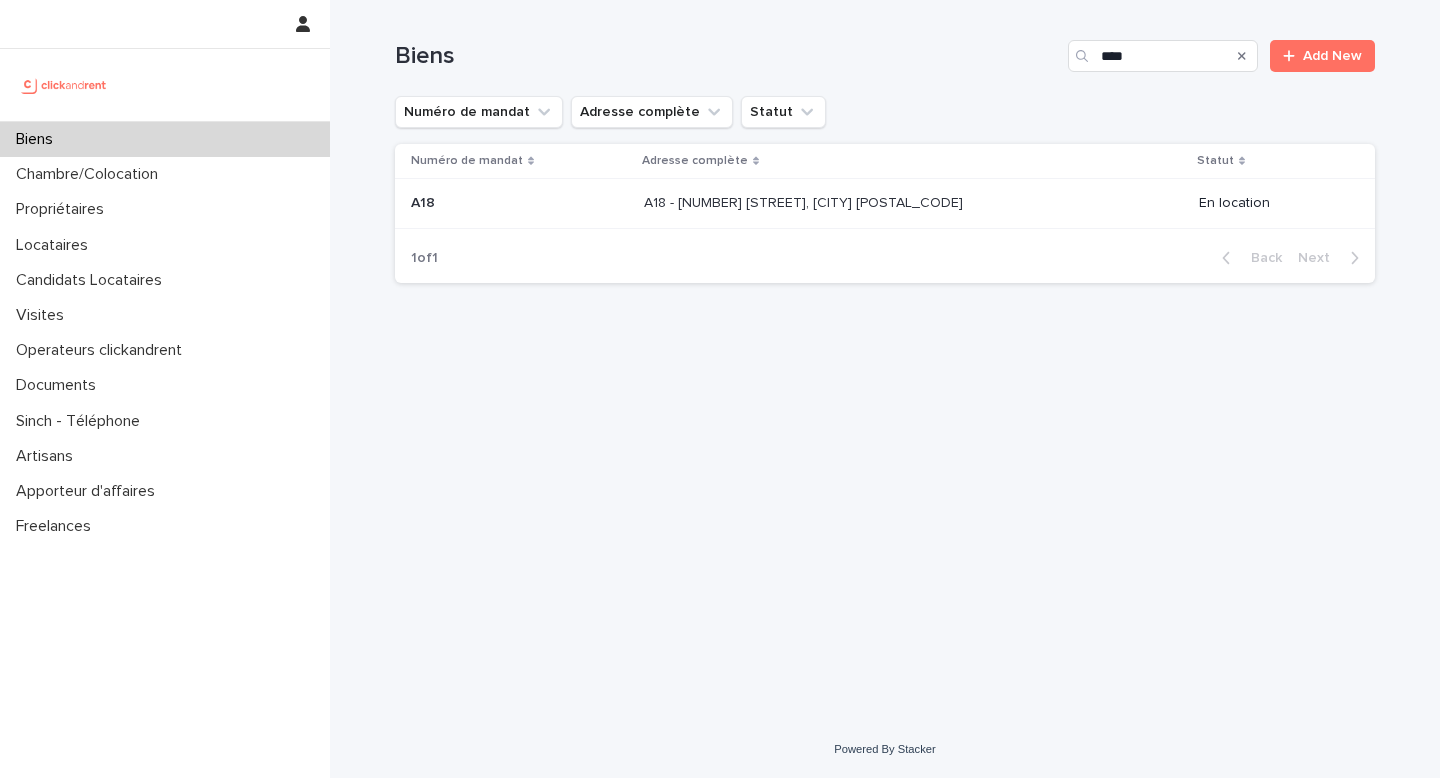 click on "A18 - [NUMBER] [STREET], [CITY] [POSTAL_CODE]" at bounding box center [805, 201] 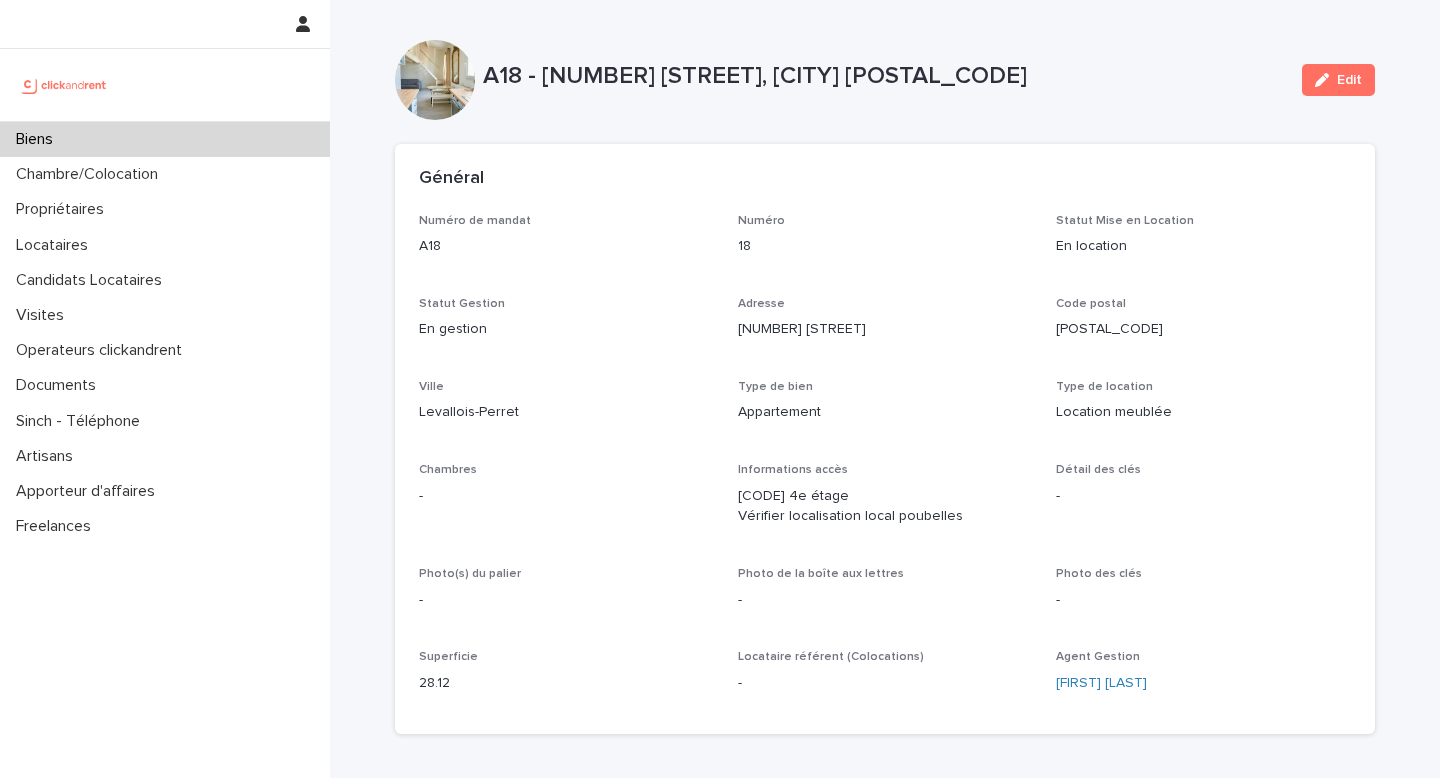 scroll, scrollTop: 777, scrollLeft: 0, axis: vertical 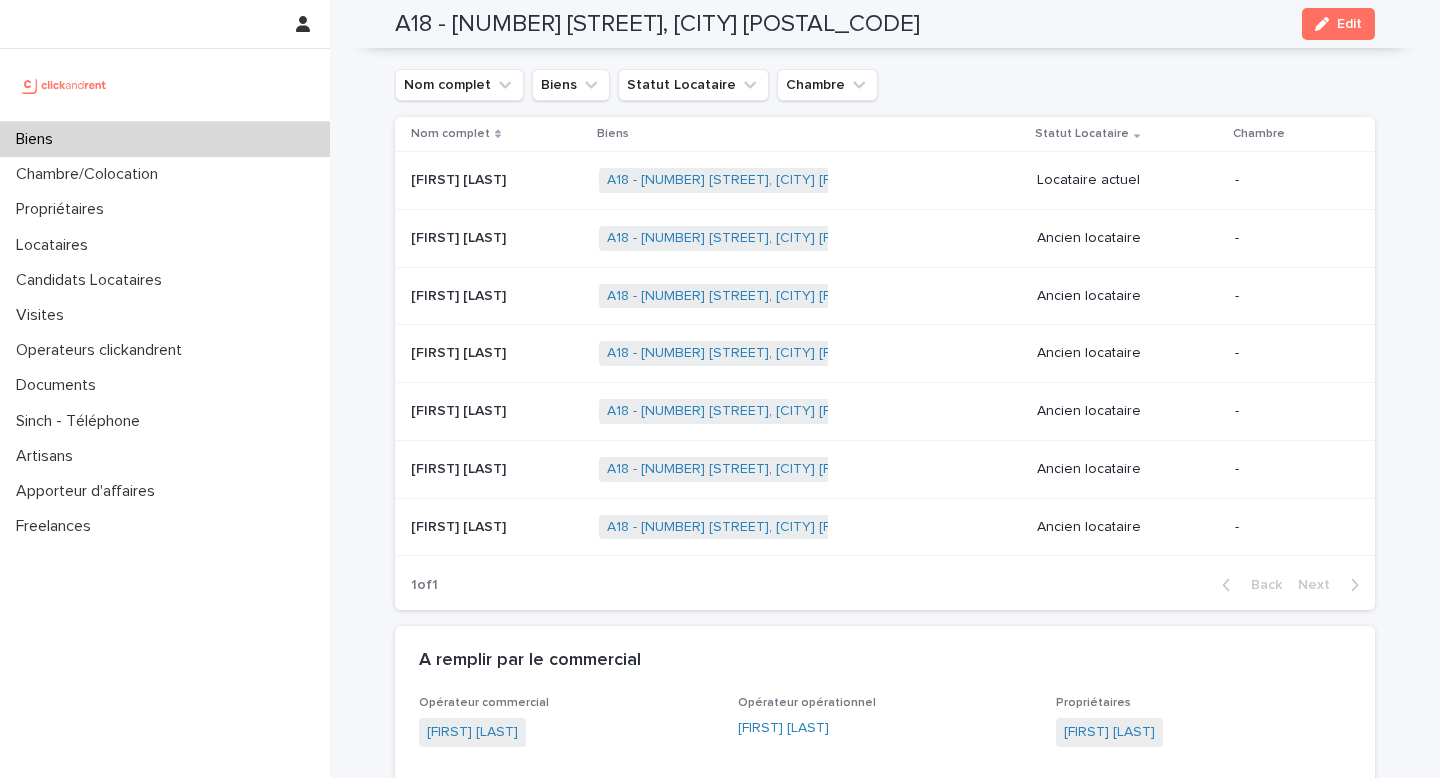click on "[FIRST] [LAST] [FIRST] [LAST]" at bounding box center [497, 180] 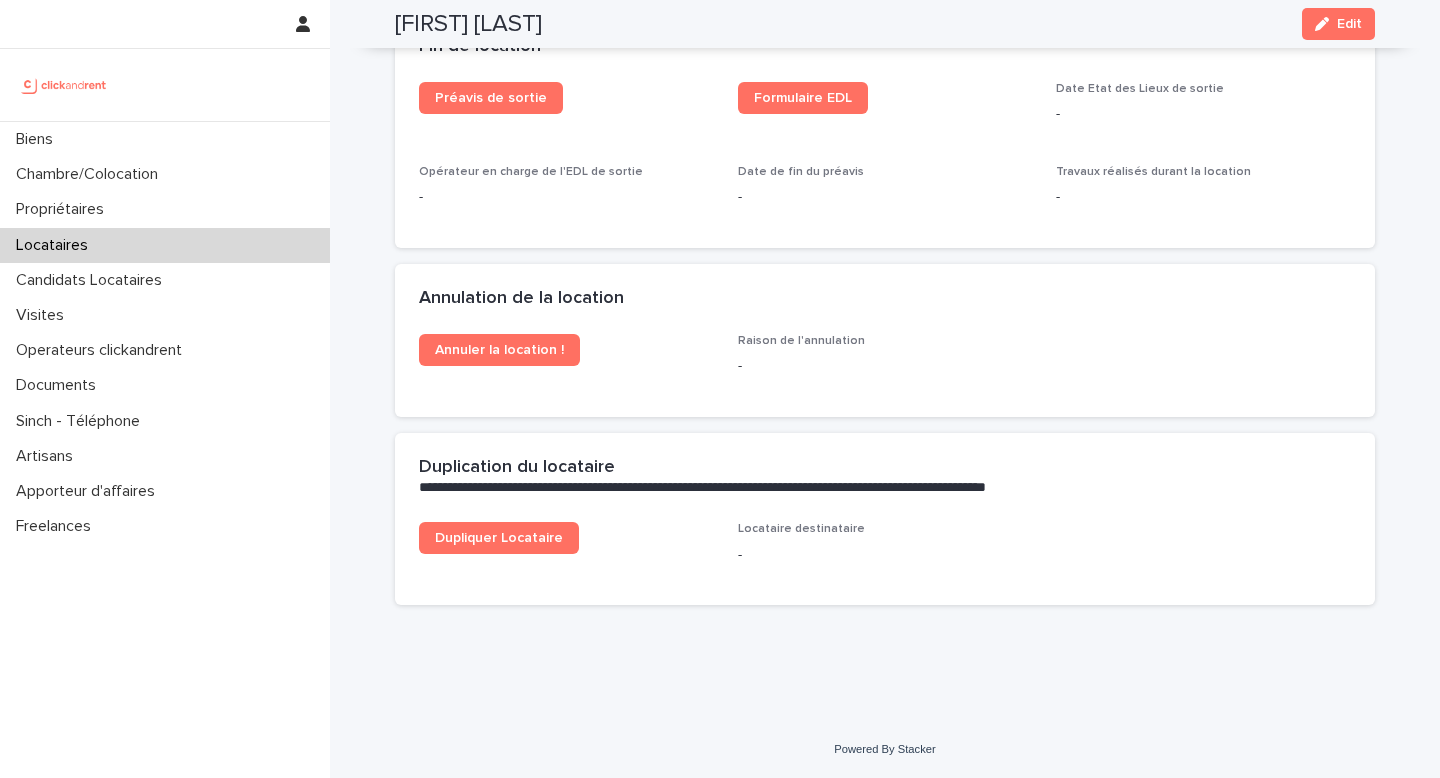 scroll, scrollTop: 2497, scrollLeft: 0, axis: vertical 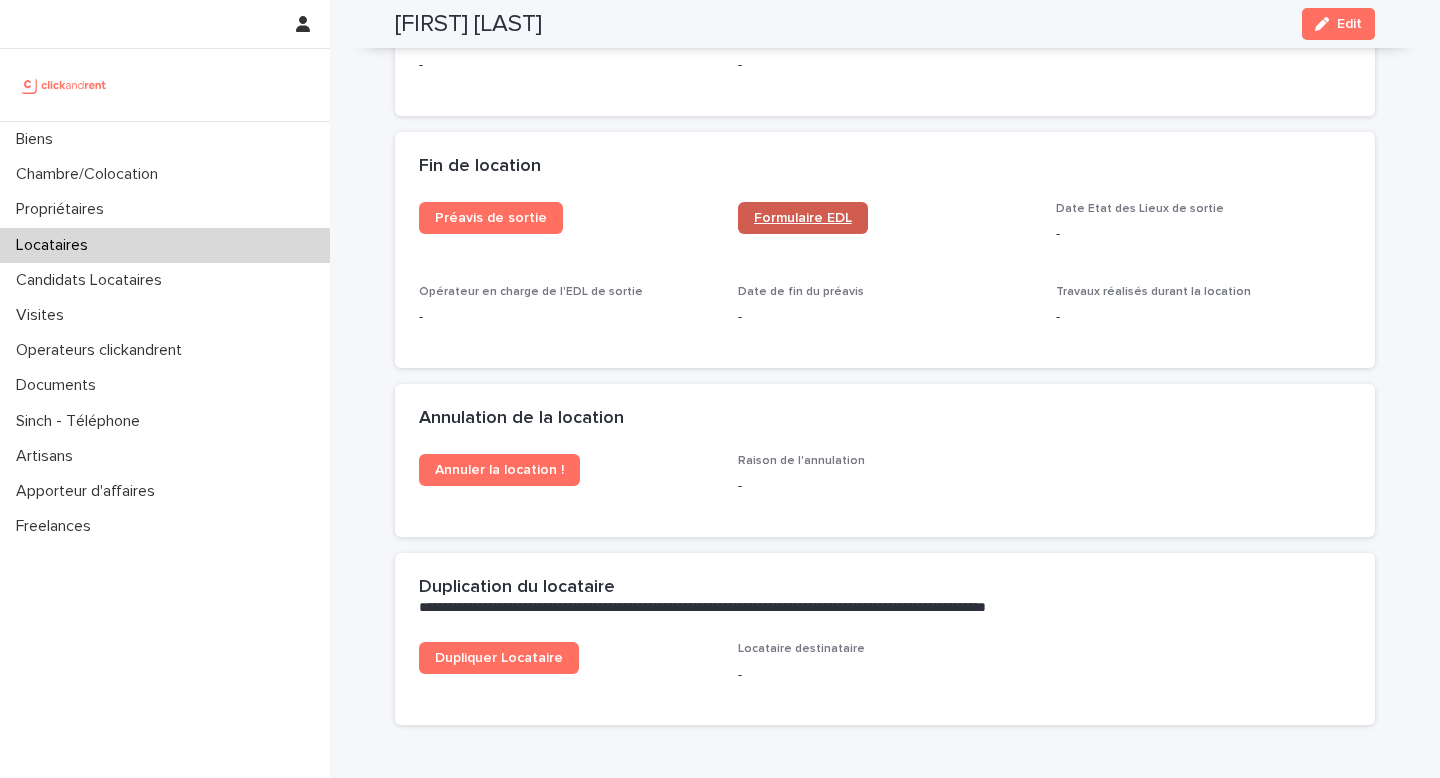 click on "Formulaire EDL" at bounding box center [803, 218] 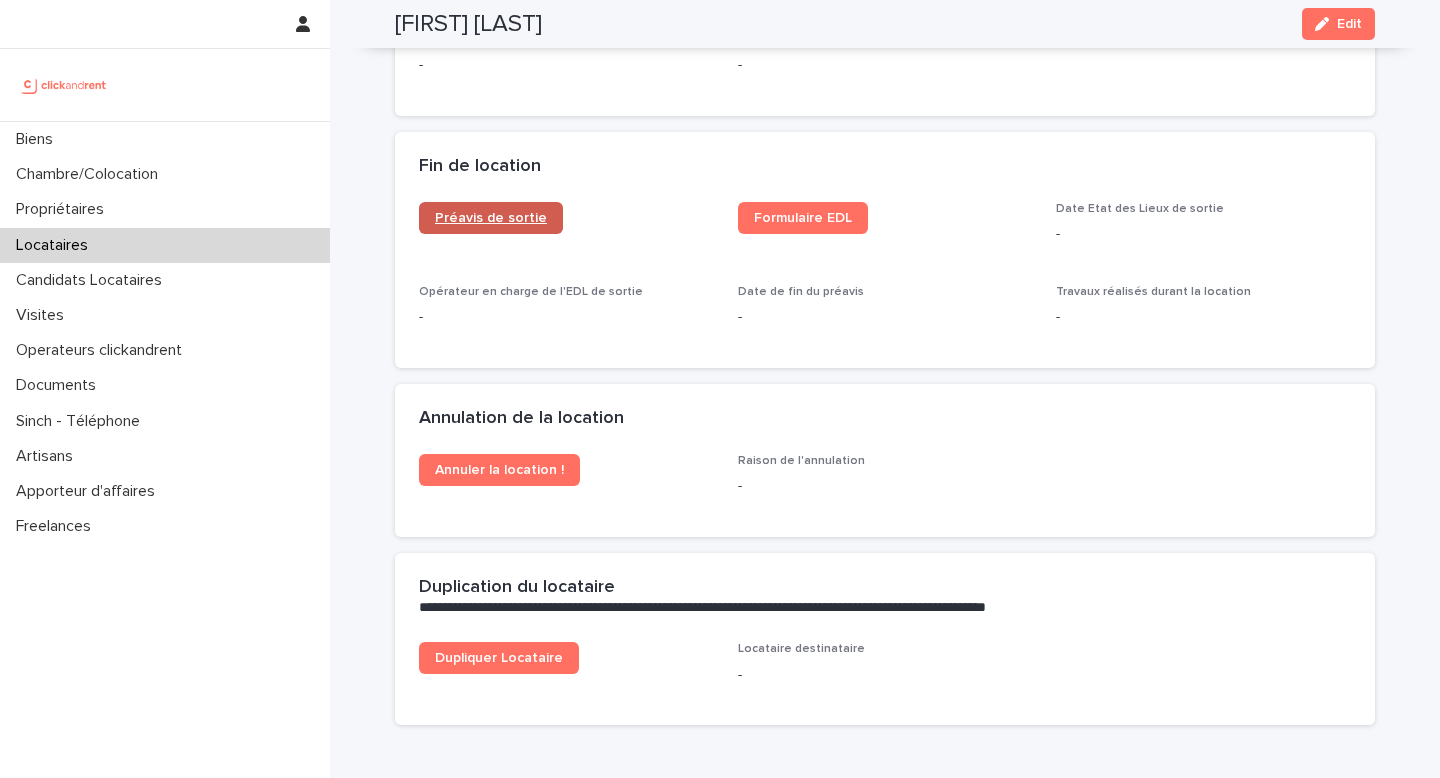 click on "Préavis de sortie" at bounding box center [491, 218] 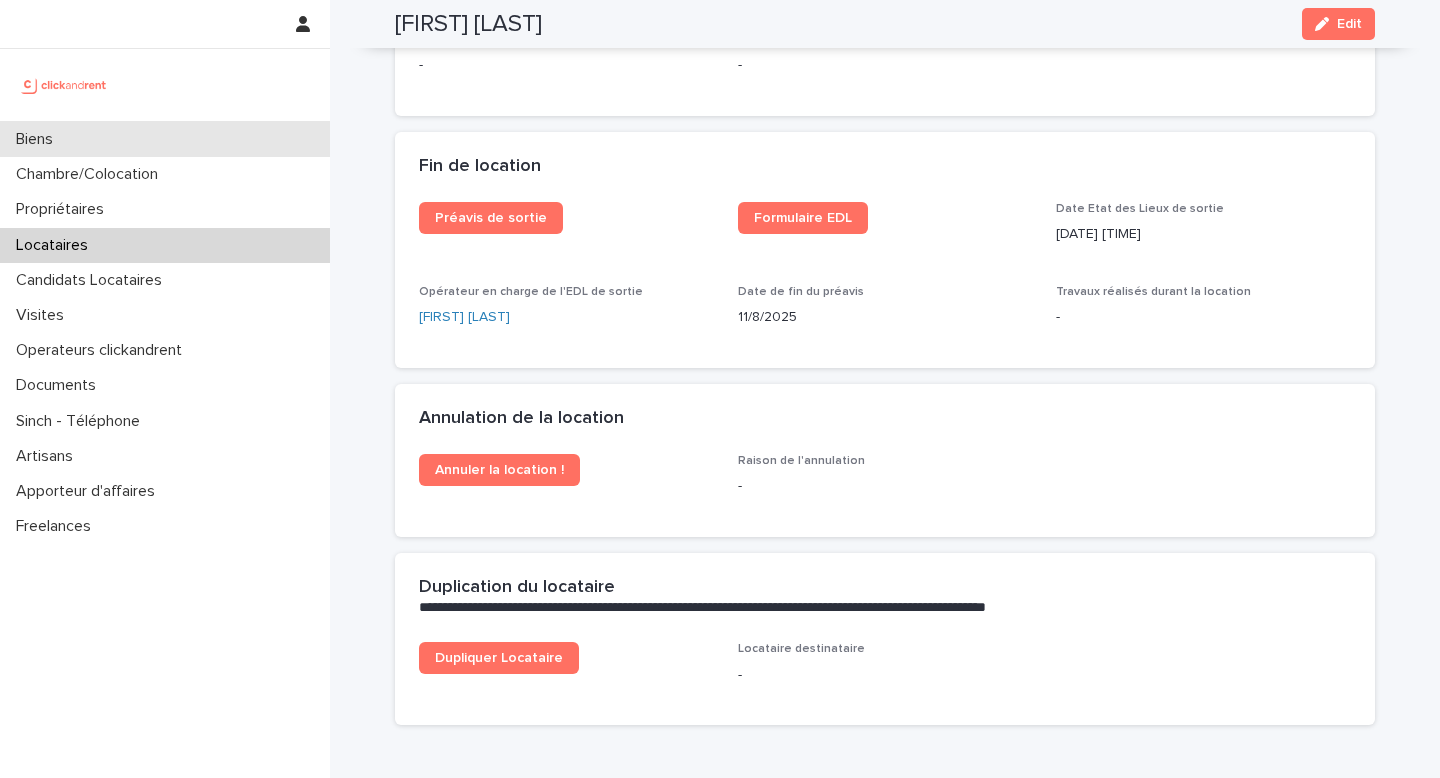 click on "Biens" at bounding box center (165, 139) 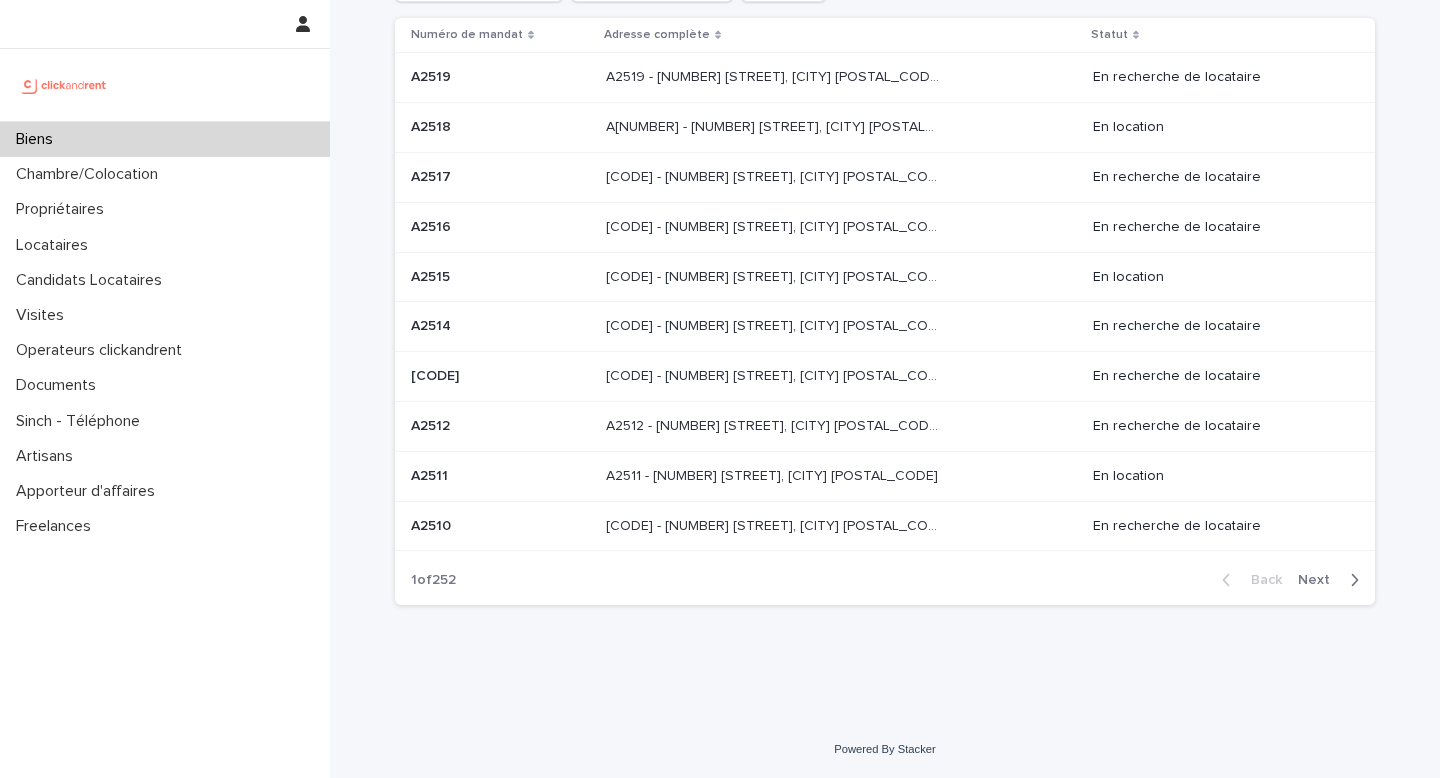 scroll, scrollTop: 0, scrollLeft: 0, axis: both 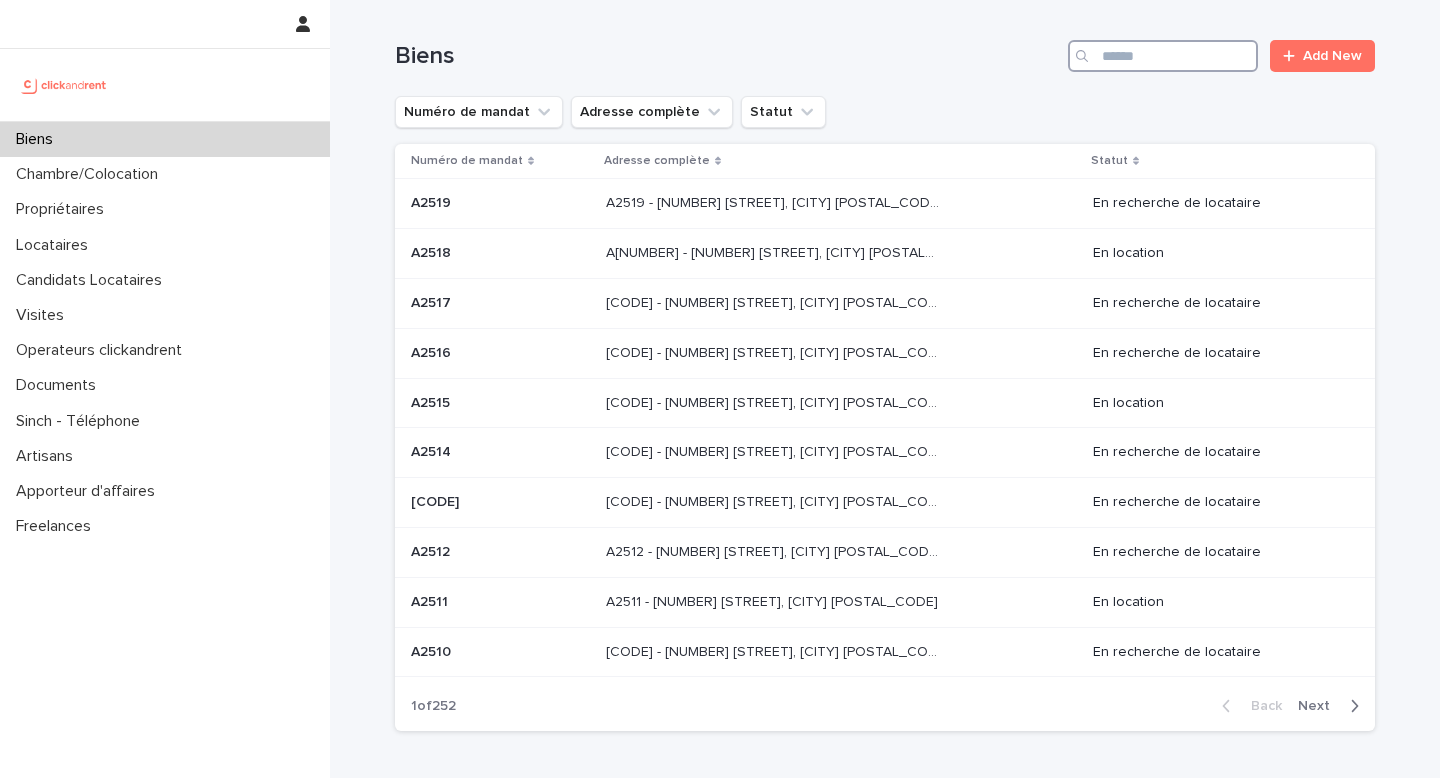 click at bounding box center [1163, 56] 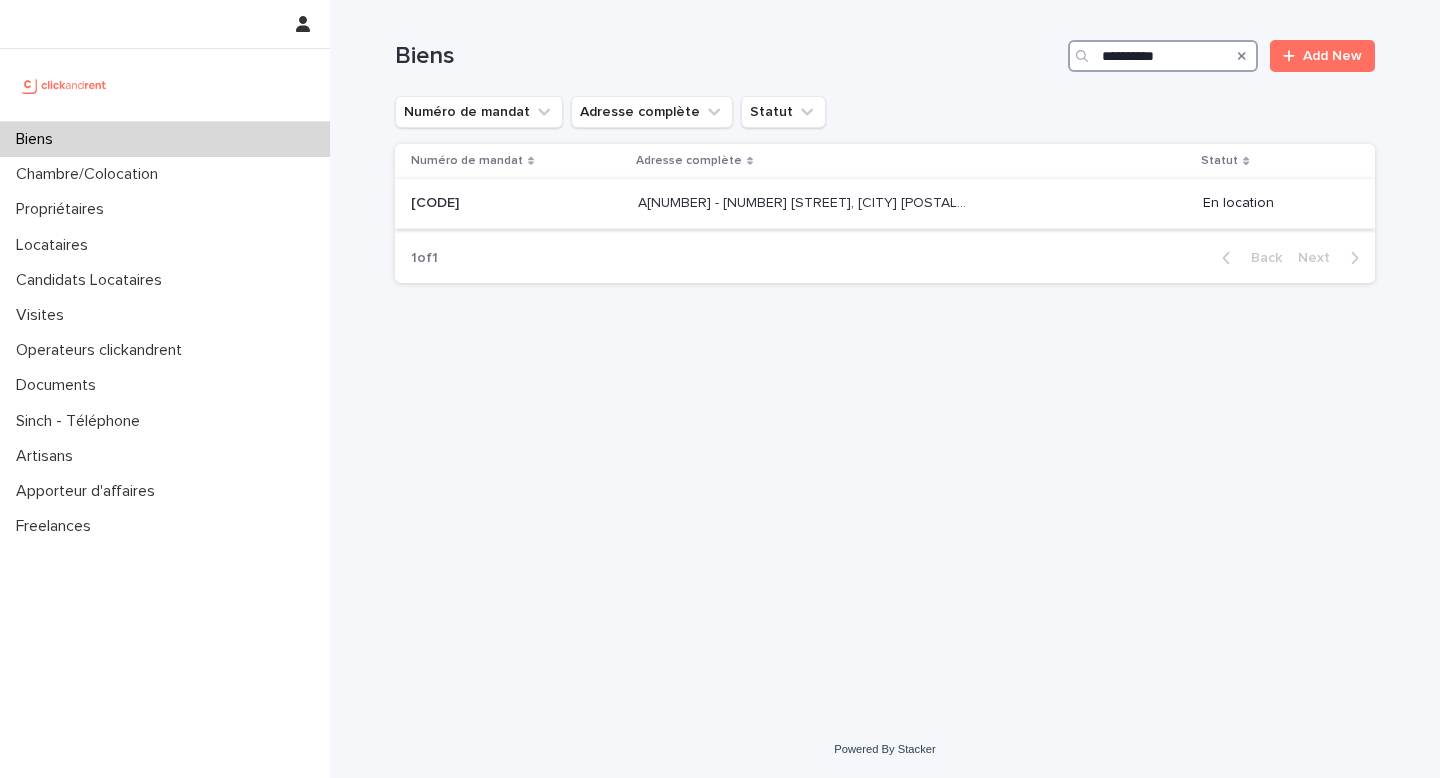 type on "**********" 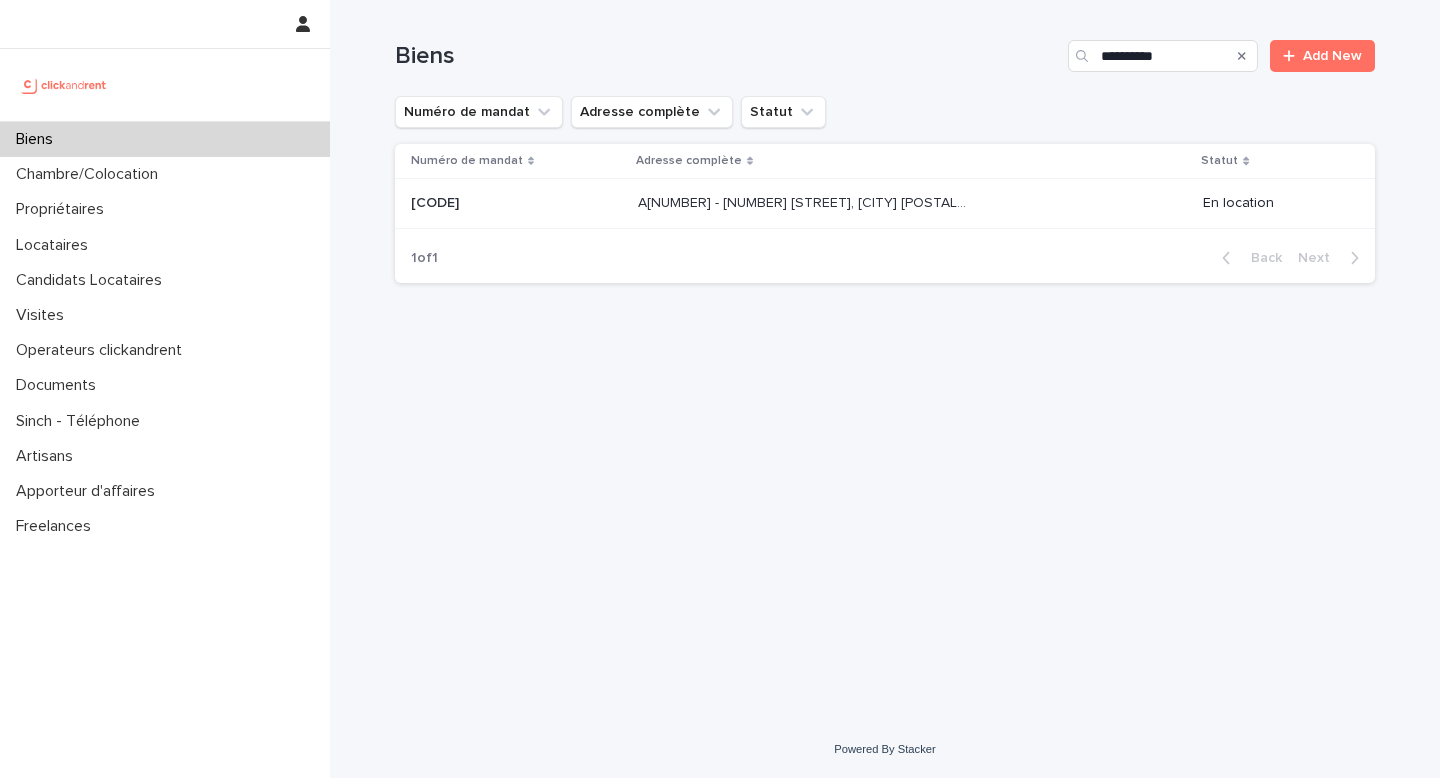 click on "[CODE] - [NUMBER] [STREET], [CITY] [POSTAL_CODE] [CODE] - [NUMBER] [STREET], [CITY] [POSTAL_CODE]" at bounding box center (912, 203) 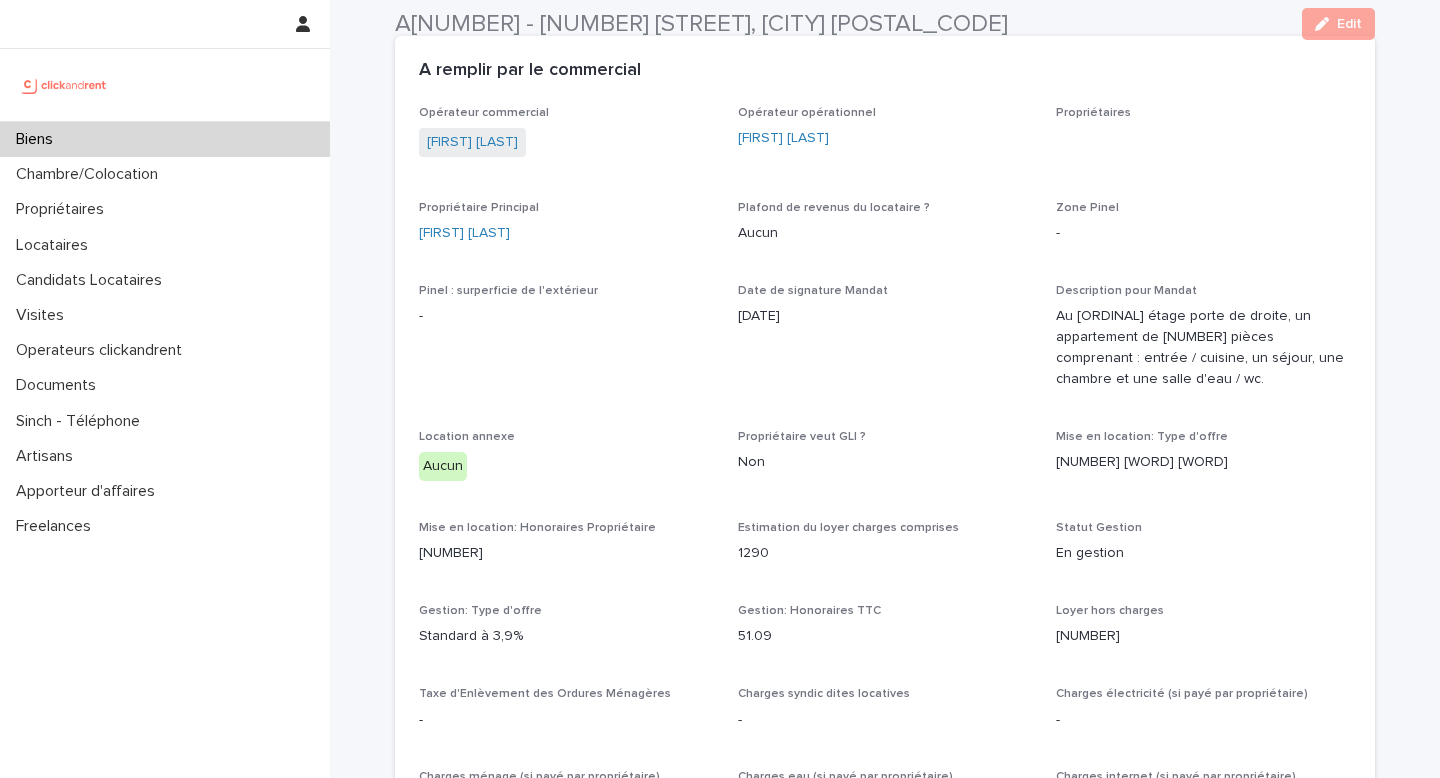 scroll, scrollTop: 1153, scrollLeft: 0, axis: vertical 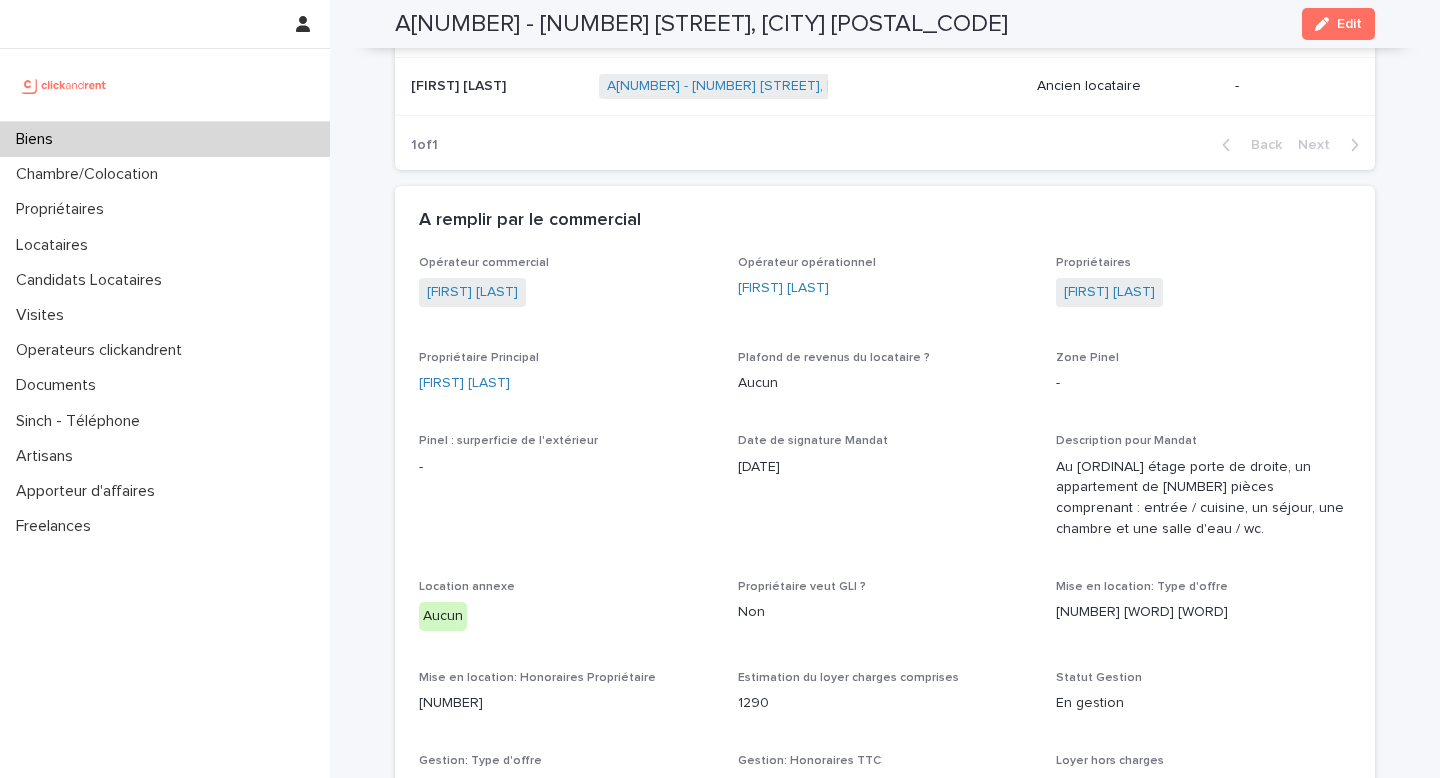 click on "Biens" at bounding box center [165, 139] 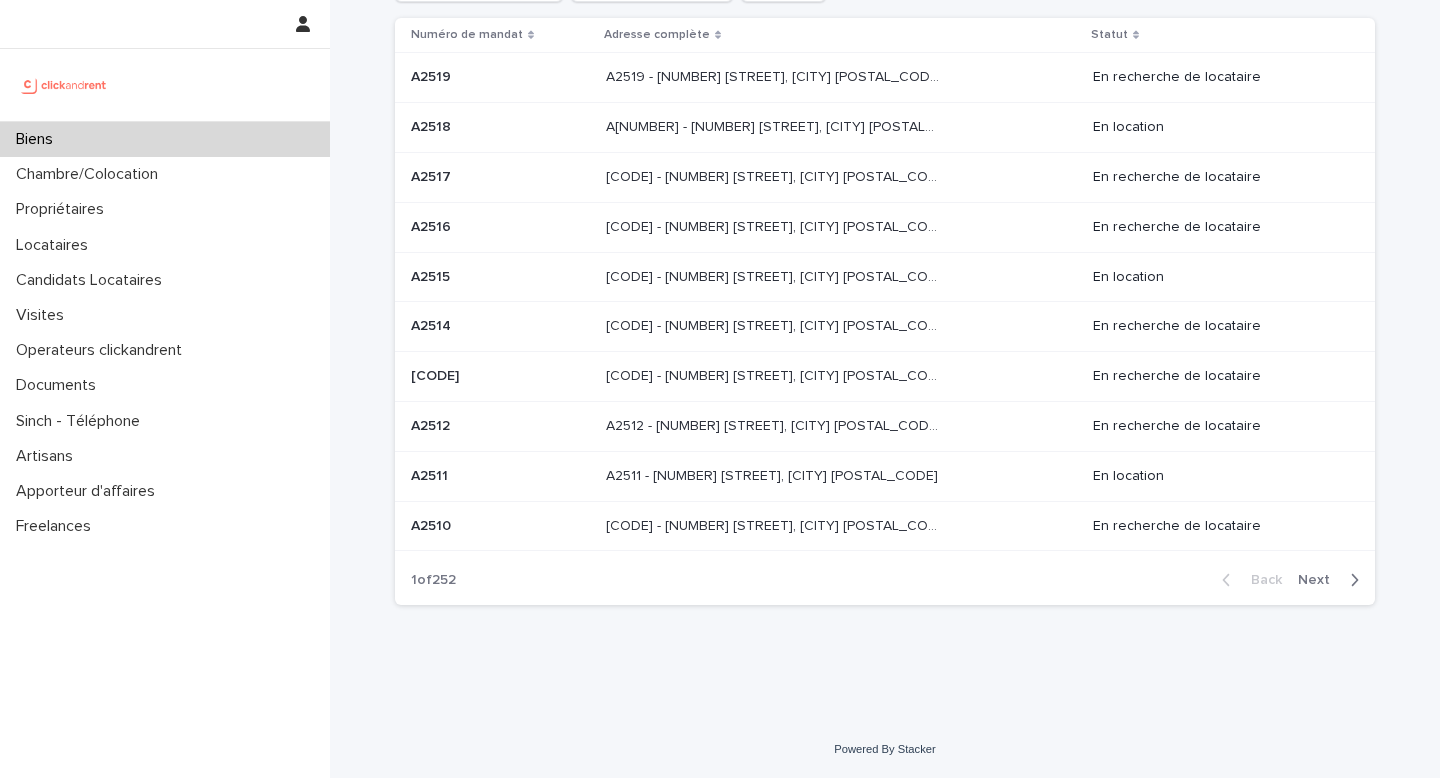 scroll, scrollTop: 0, scrollLeft: 0, axis: both 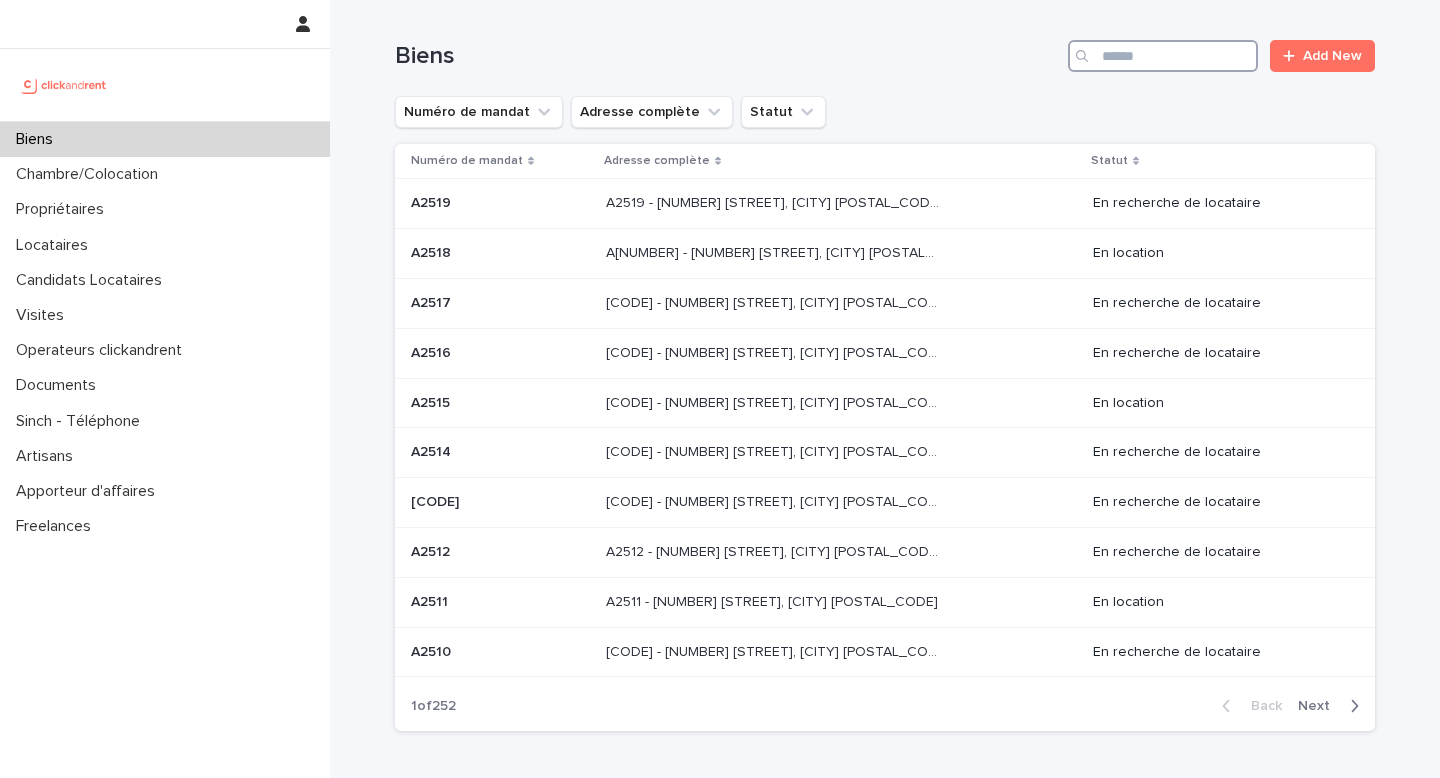 click at bounding box center [1163, 56] 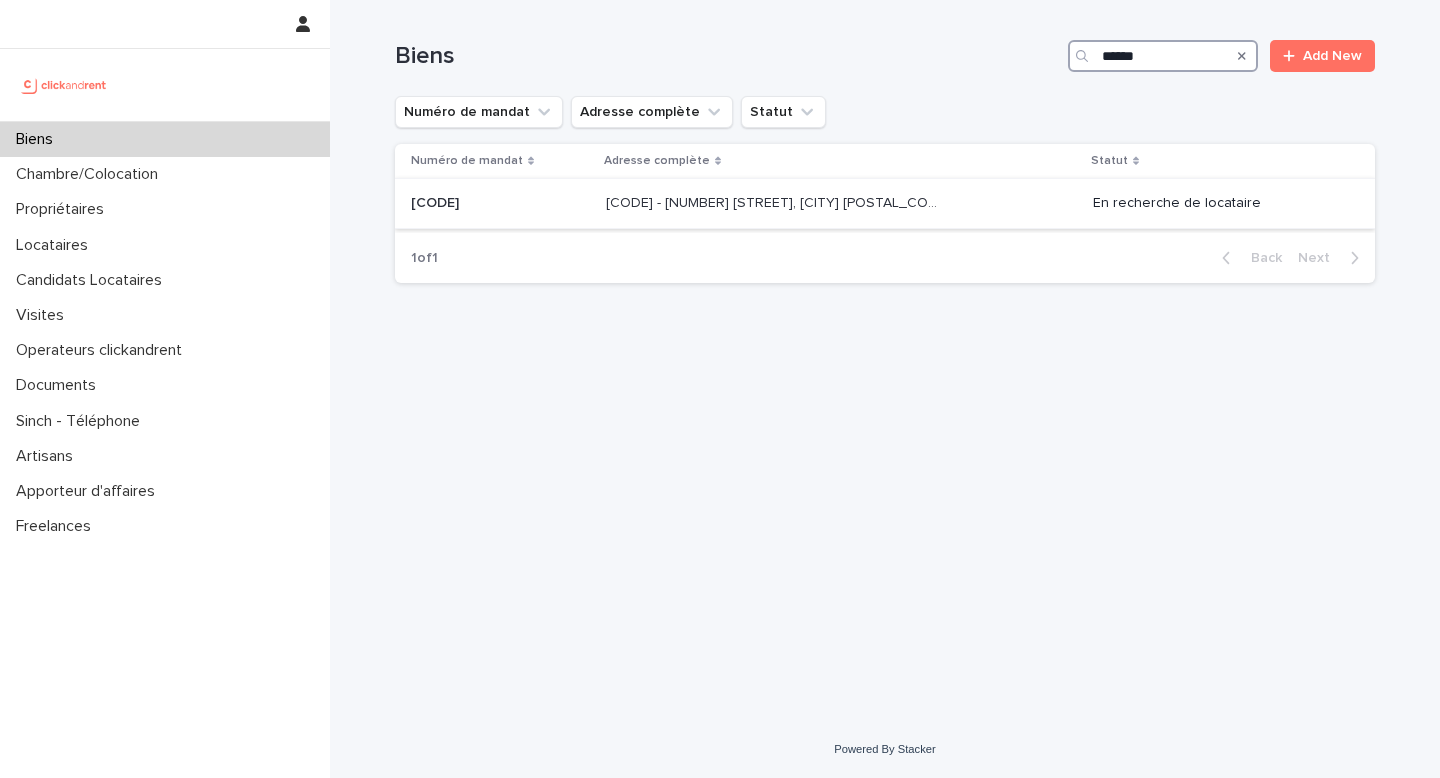 type on "*****" 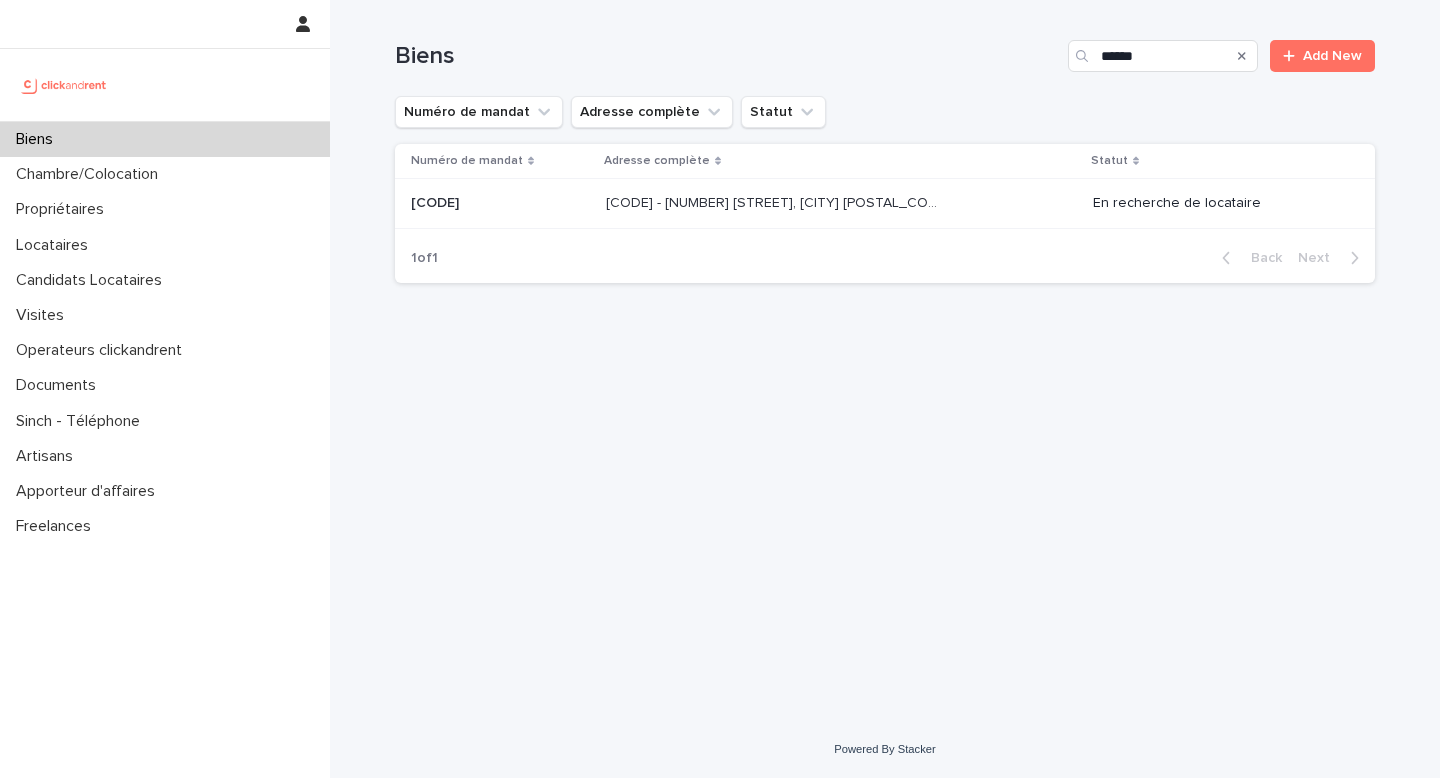 click on "[CODE] - [NUMBER] [STREET], [CITY] [POSTAL_CODE]" at bounding box center [774, 201] 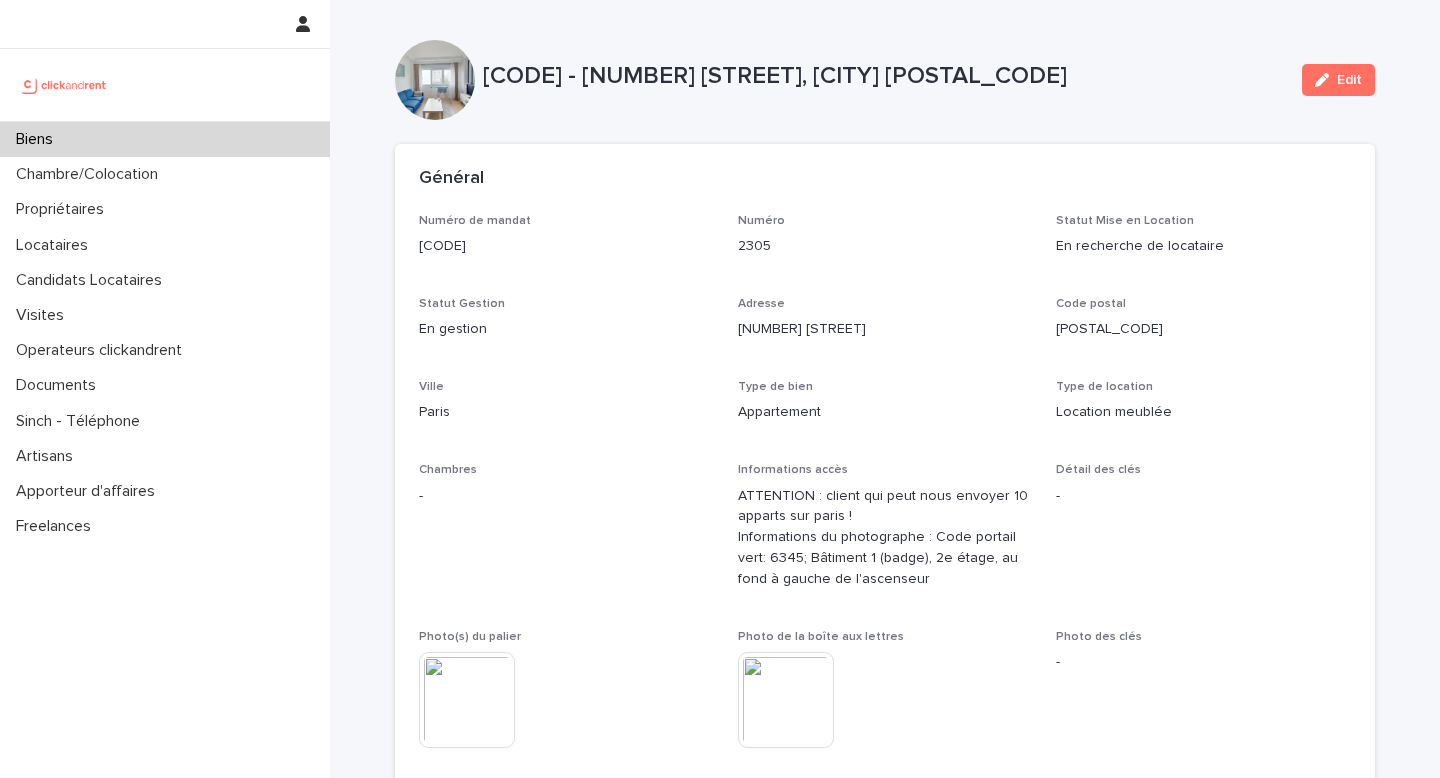 click on "Biens" at bounding box center [165, 139] 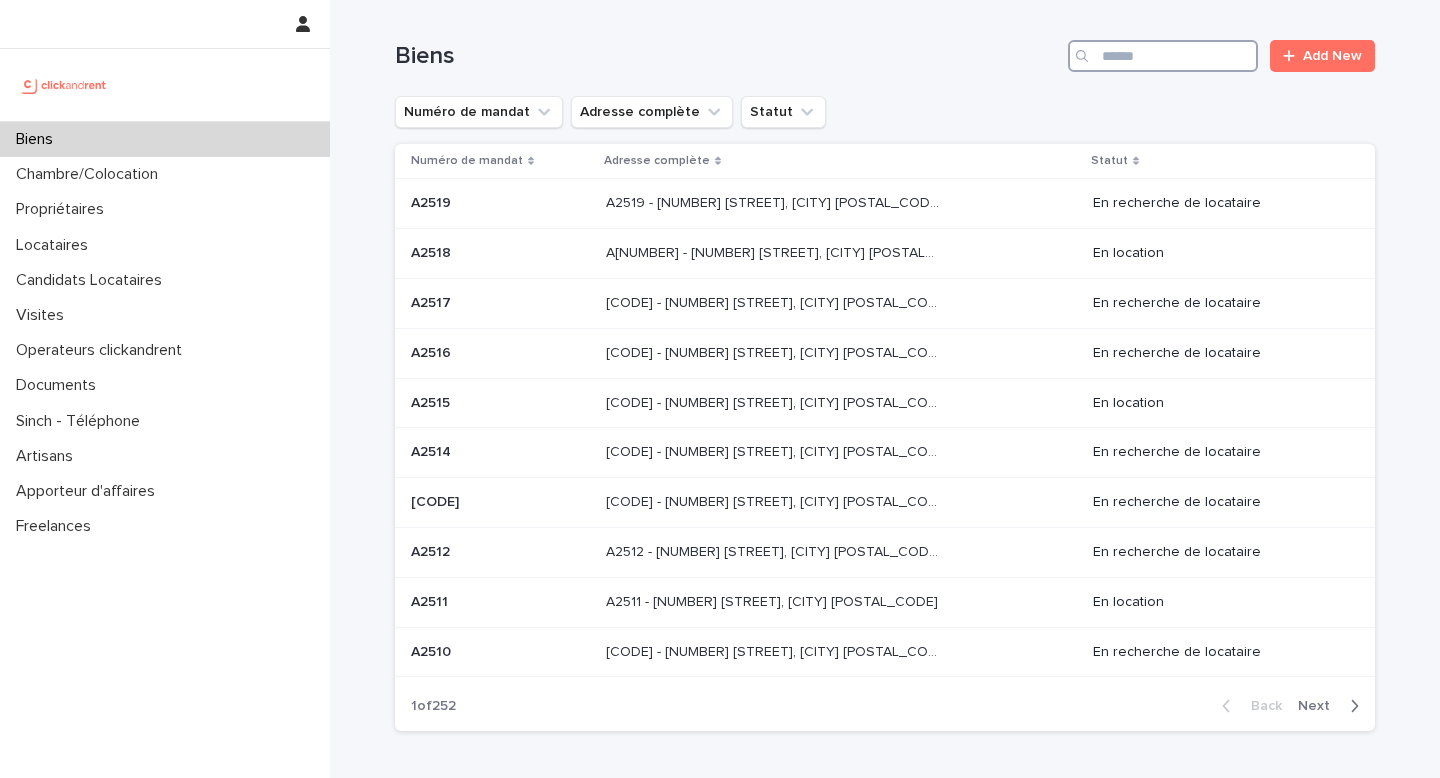 click at bounding box center (1163, 56) 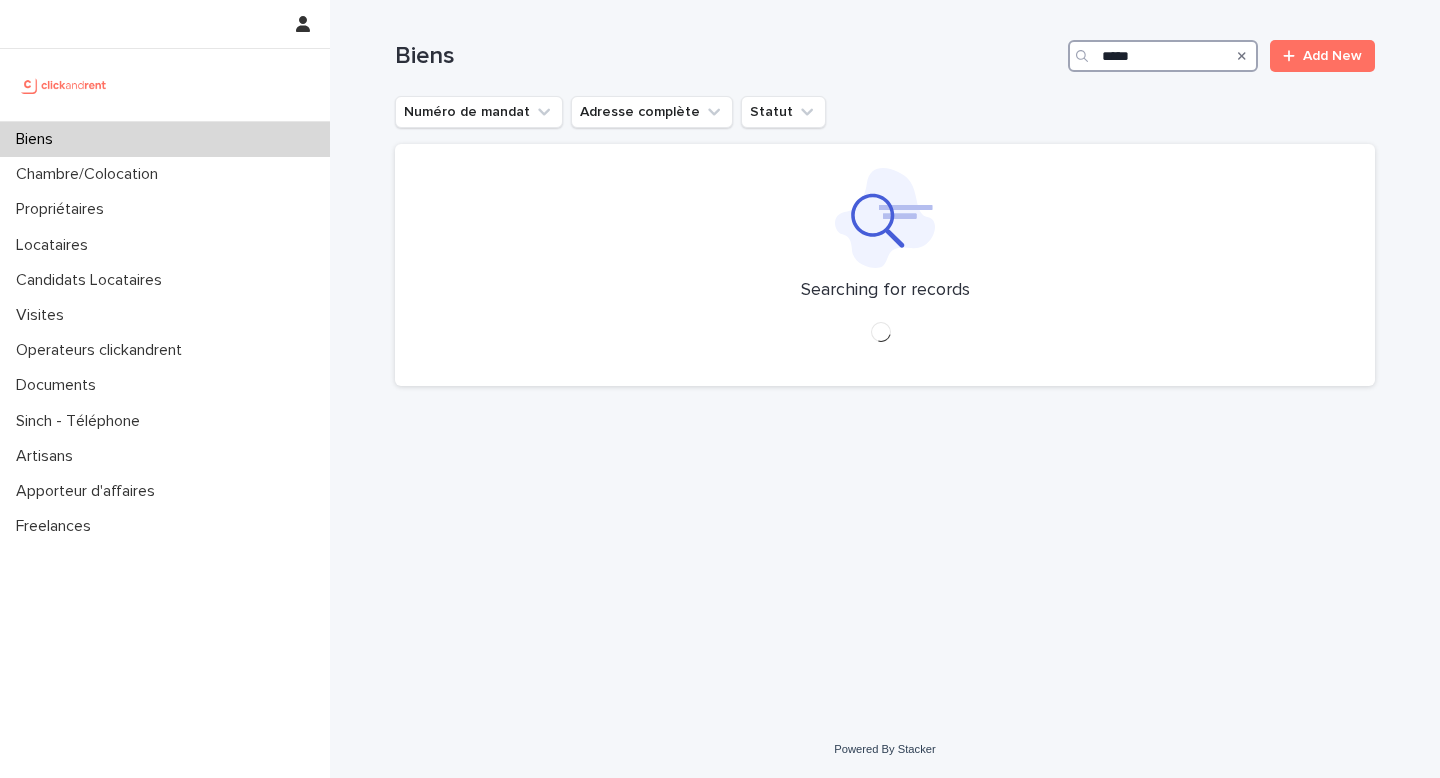 type on "*****" 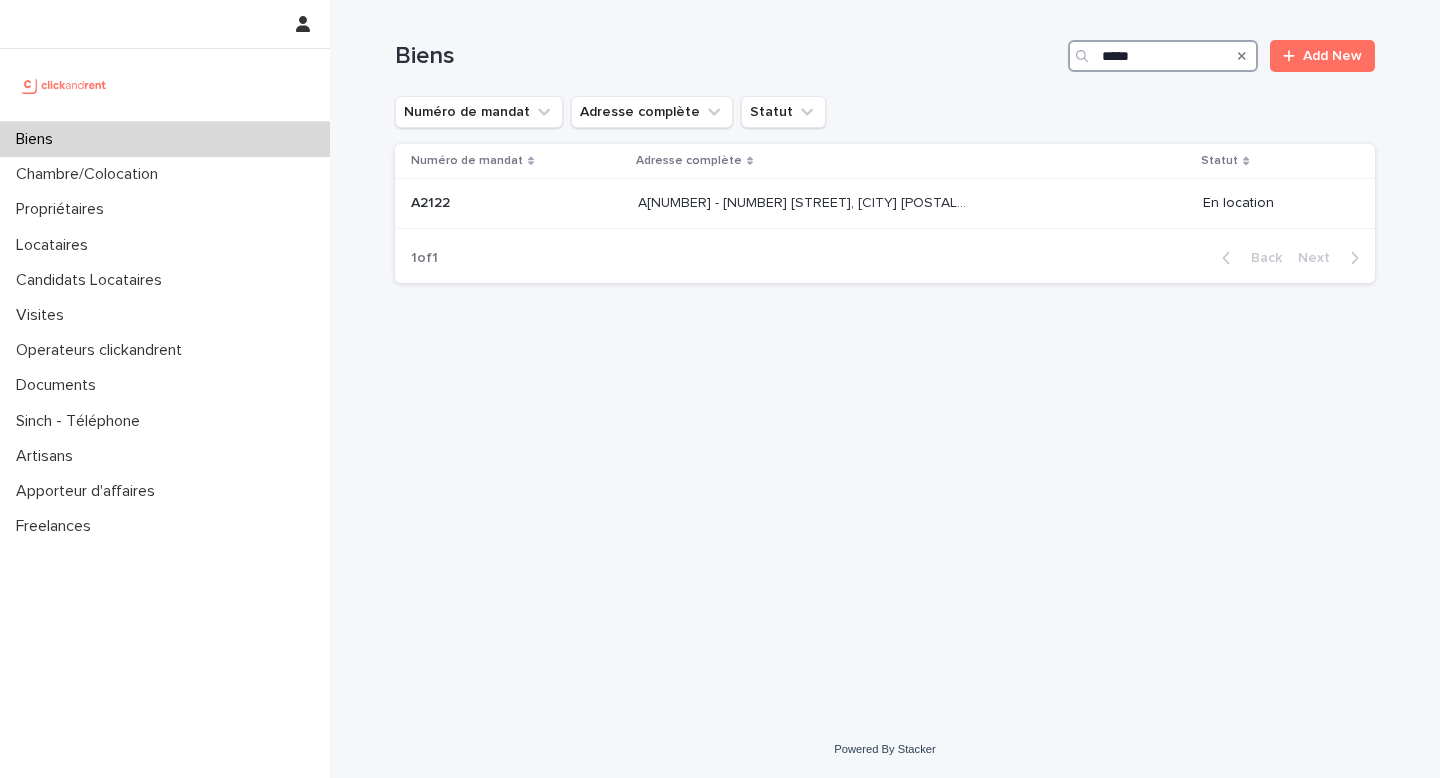 click on "*****" at bounding box center (1163, 56) 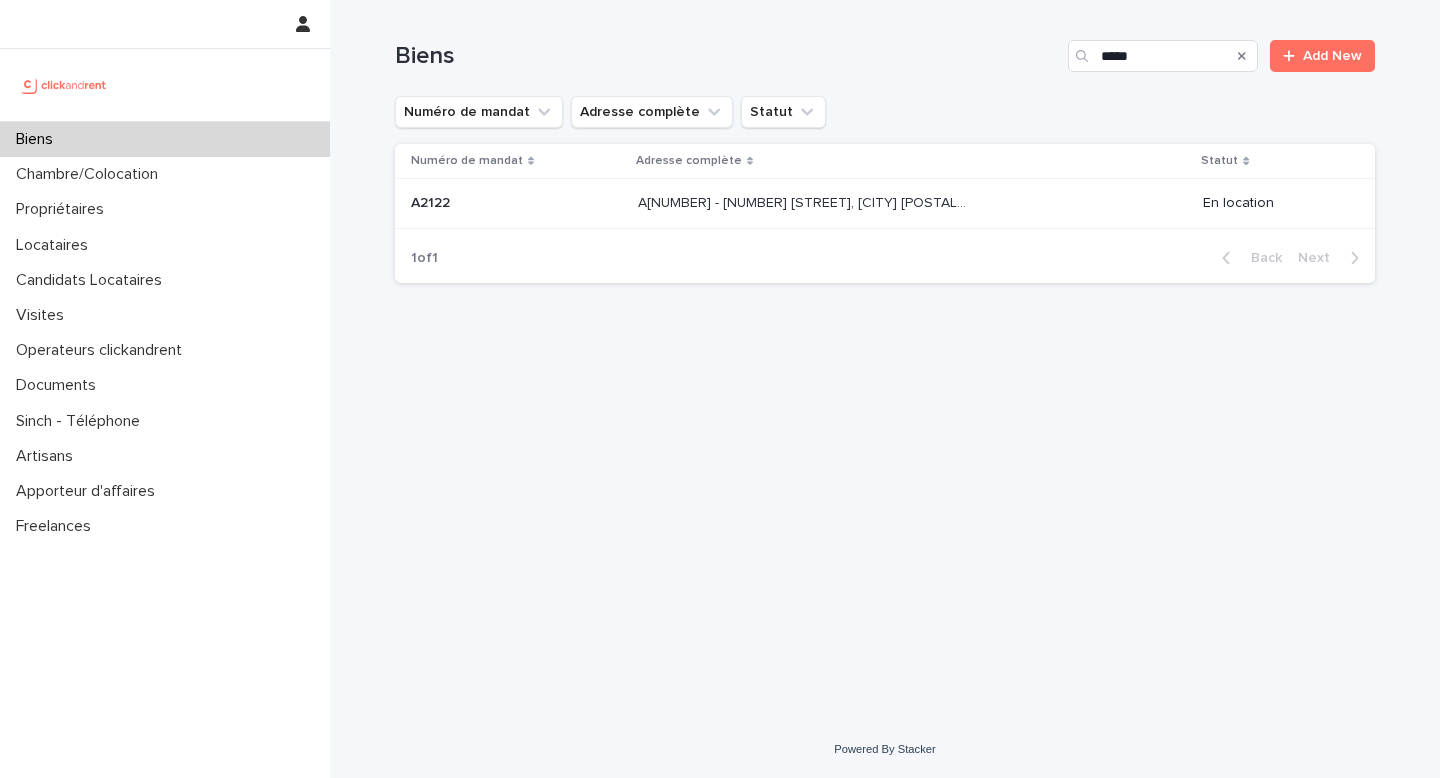 click on "[CODE] - [NUMBER] [STREET], [CITY] [POSTAL_CODE] [CODE] - [NUMBER] [STREET], [CITY] [POSTAL_CODE]" at bounding box center [912, 203] 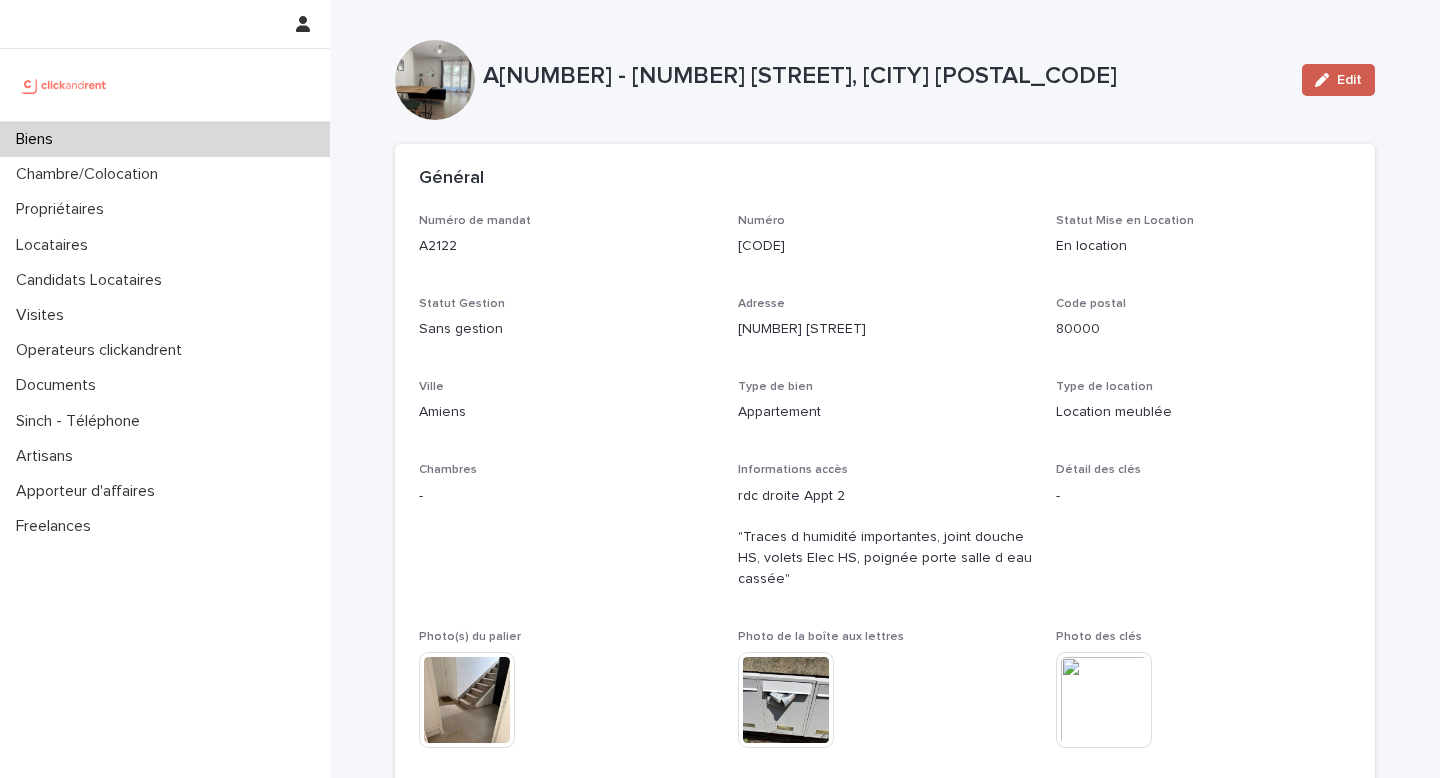 click on "Edit" at bounding box center [1338, 80] 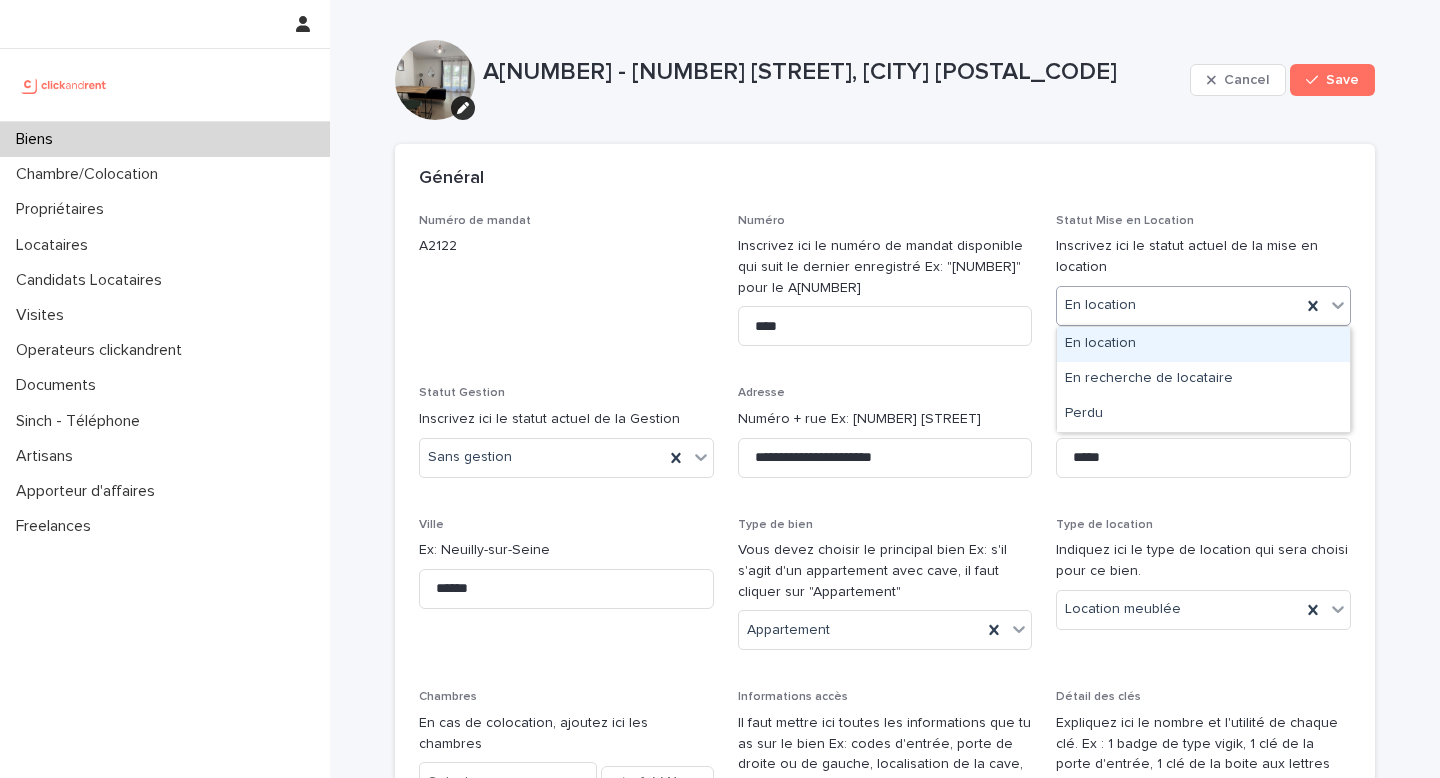 click at bounding box center (1139, 305) 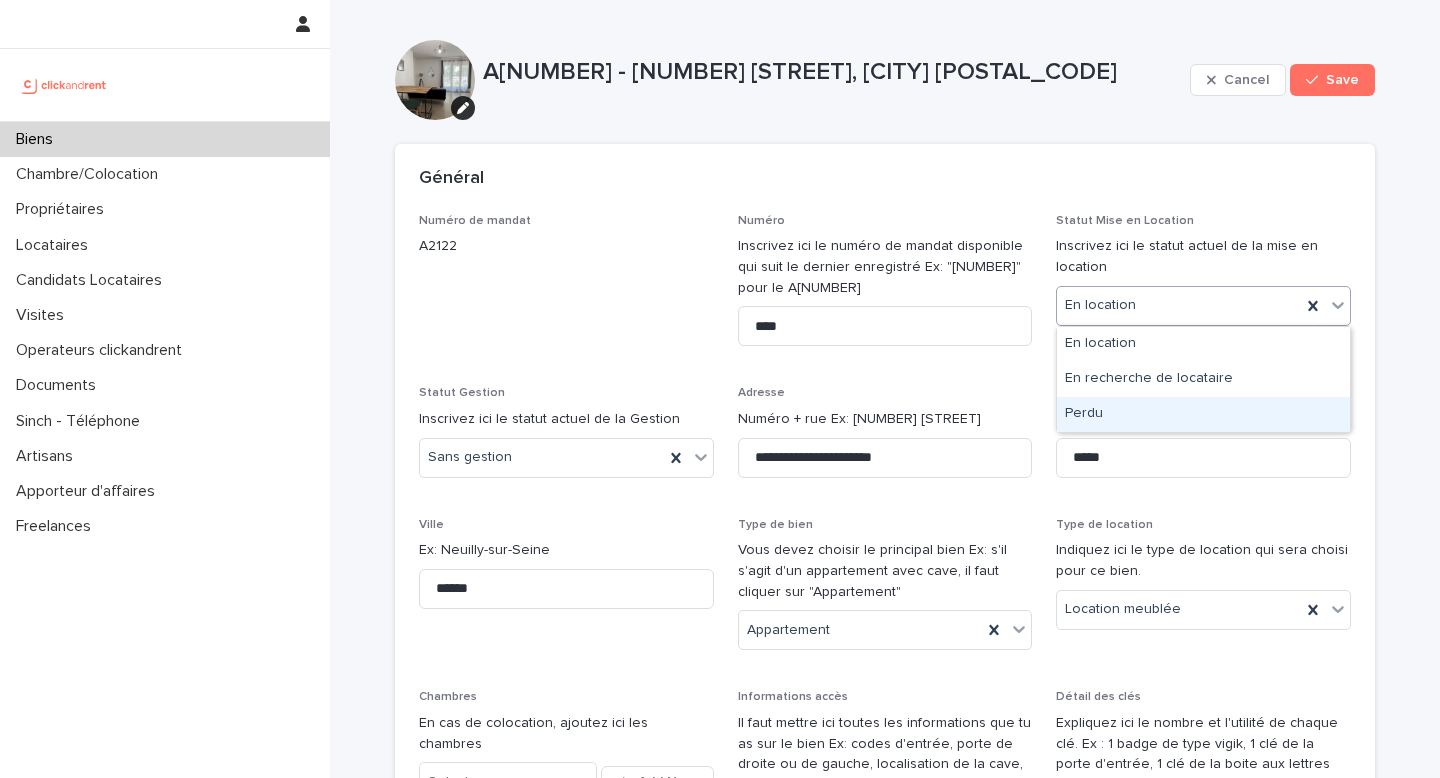 click on "Perdu" at bounding box center [1203, 414] 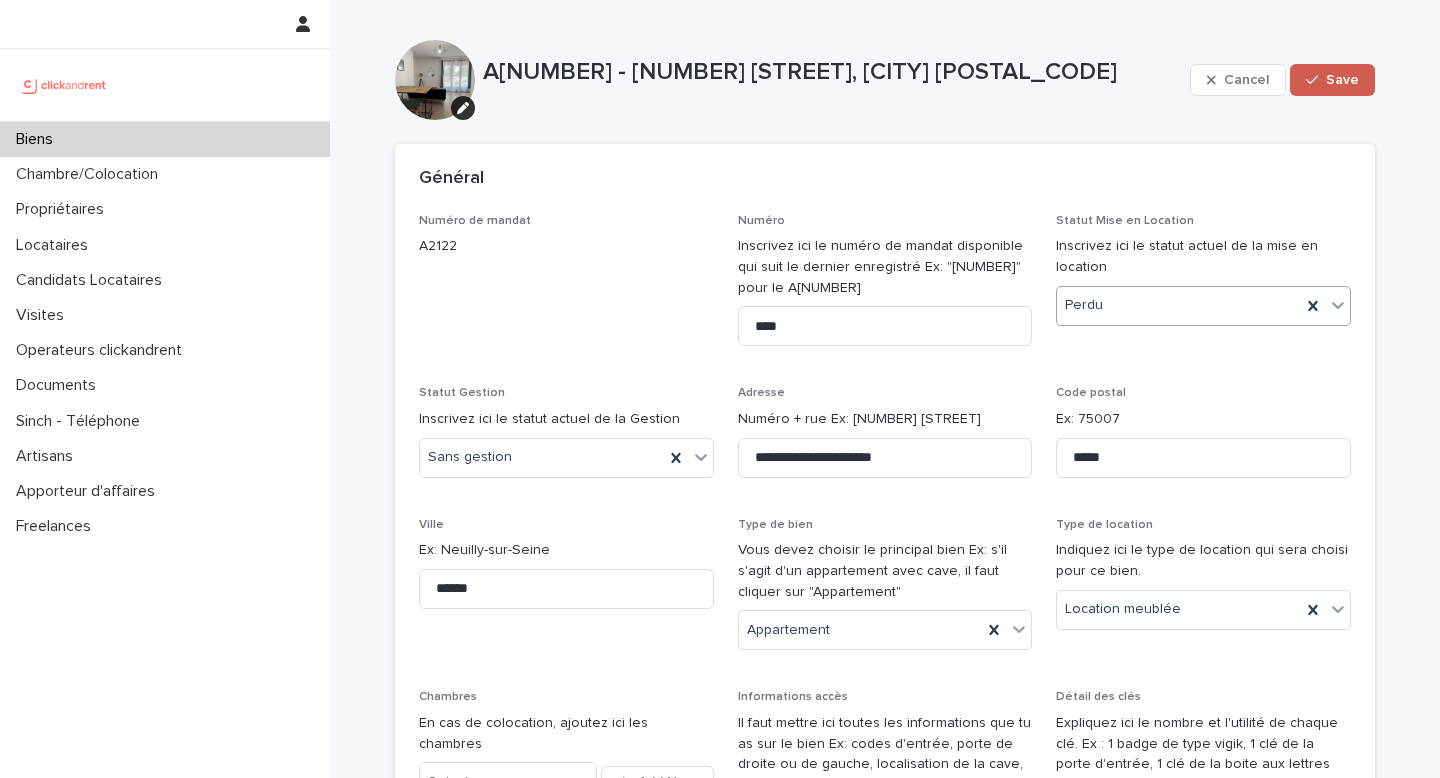 click on "Save" at bounding box center [1342, 80] 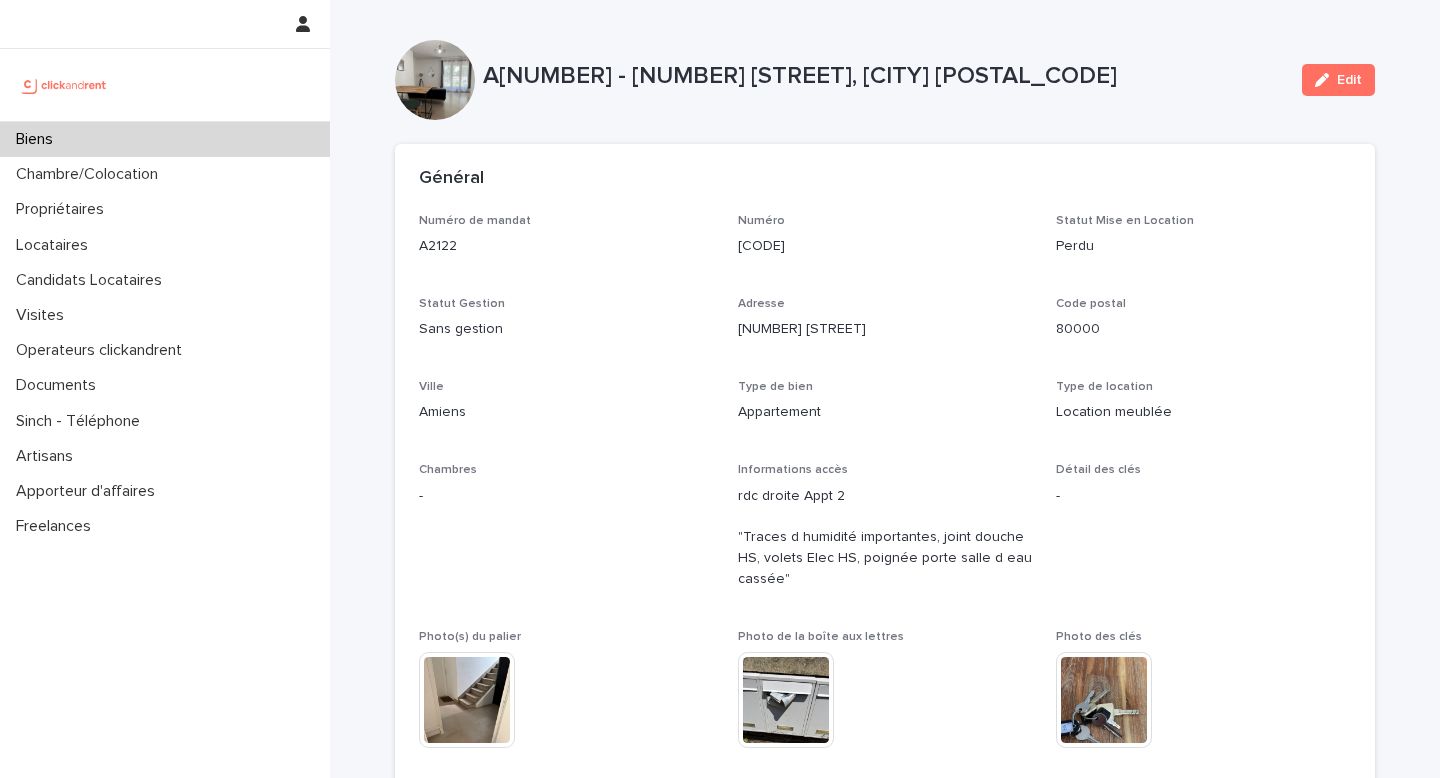 click on "Biens" at bounding box center (165, 139) 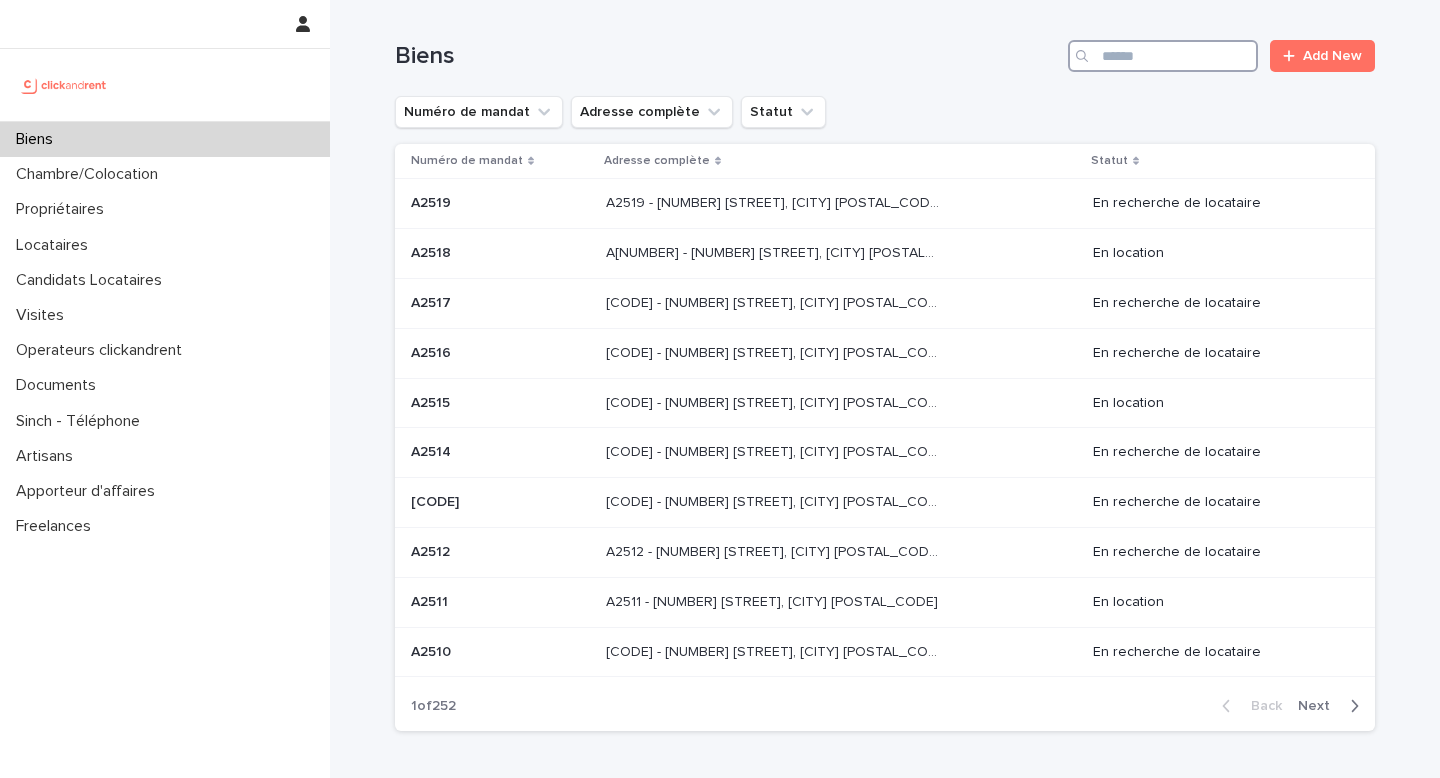 click at bounding box center (1163, 56) 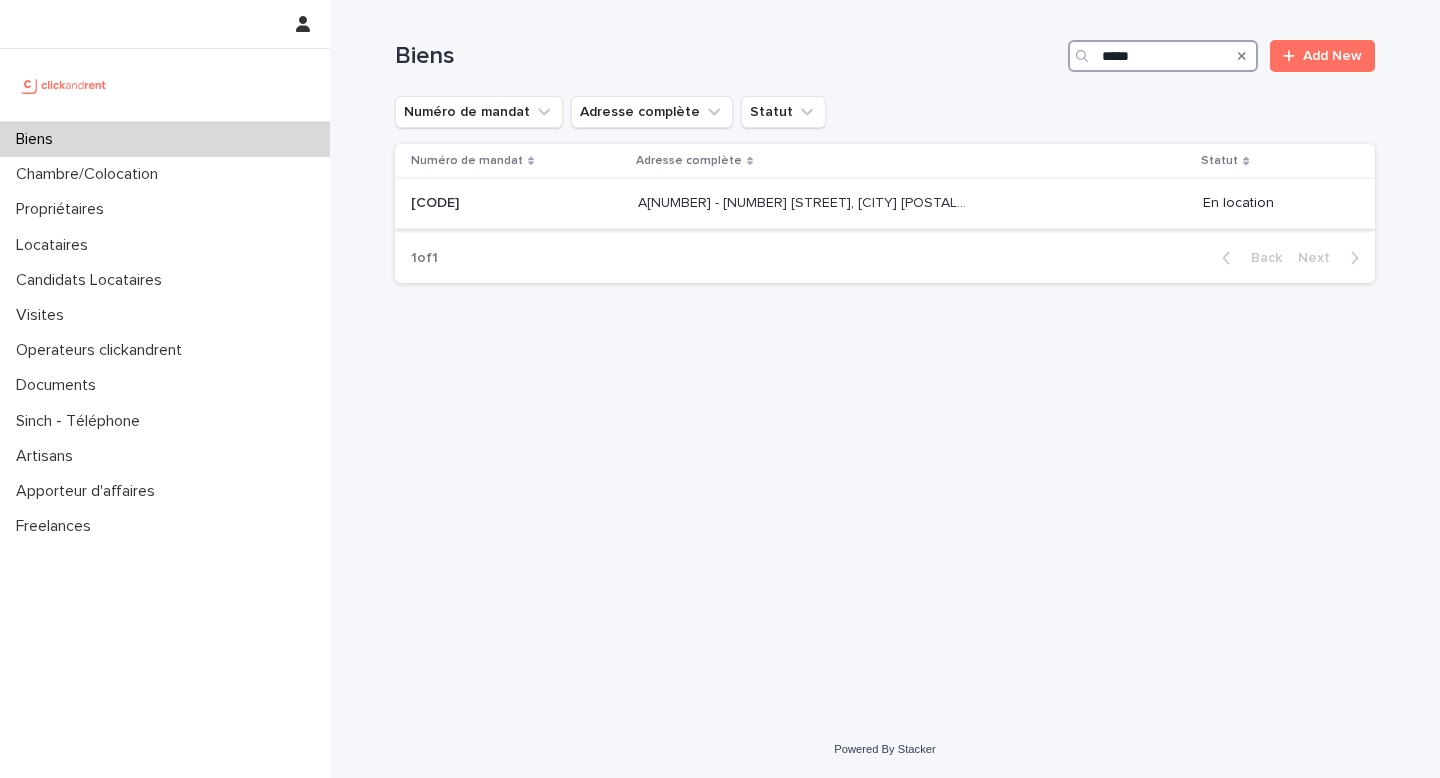 type on "*****" 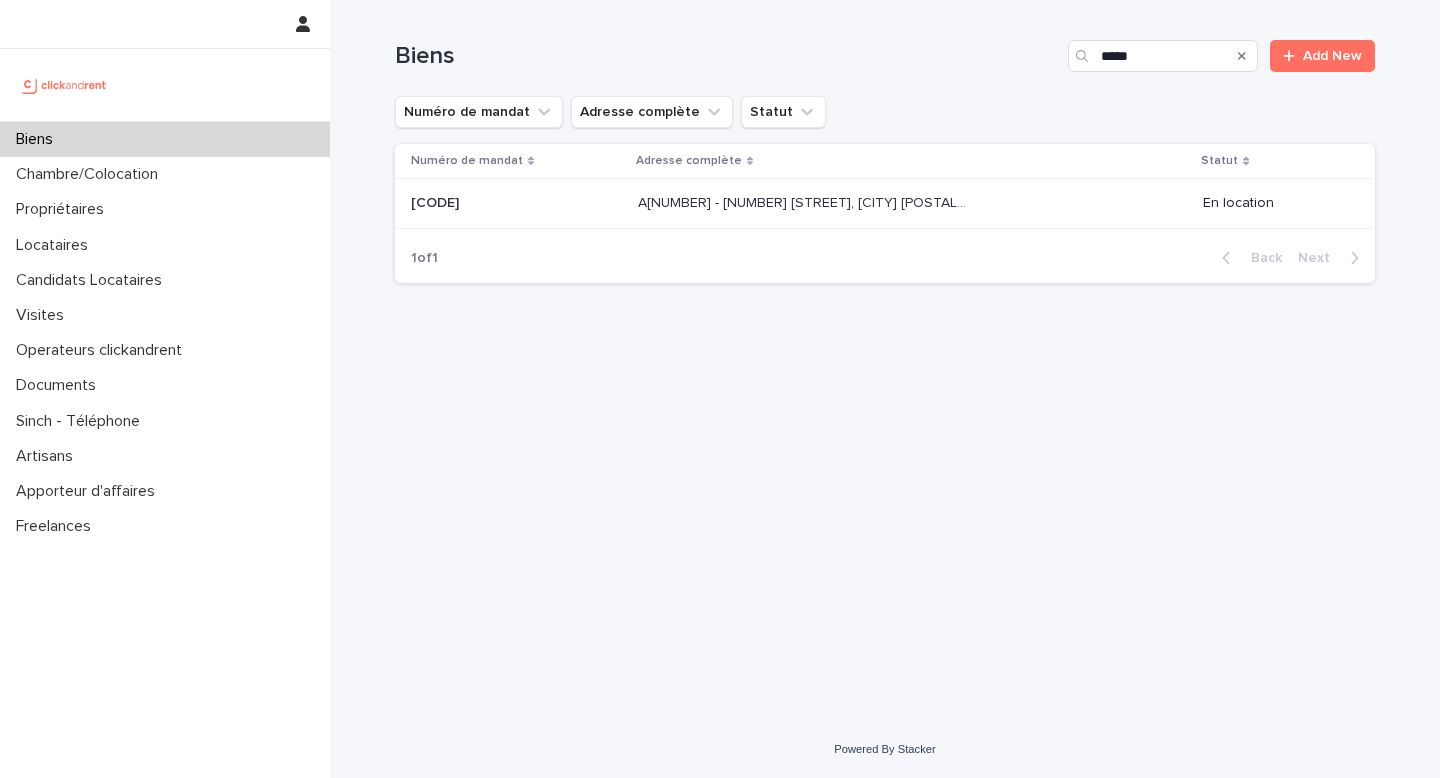 click on "[CODE] - [NUMBER] [STREET], [CITY] [POSTAL_CODE] [CODE] - [NUMBER] [STREET], [CITY] [POSTAL_CODE]" at bounding box center (912, 204) 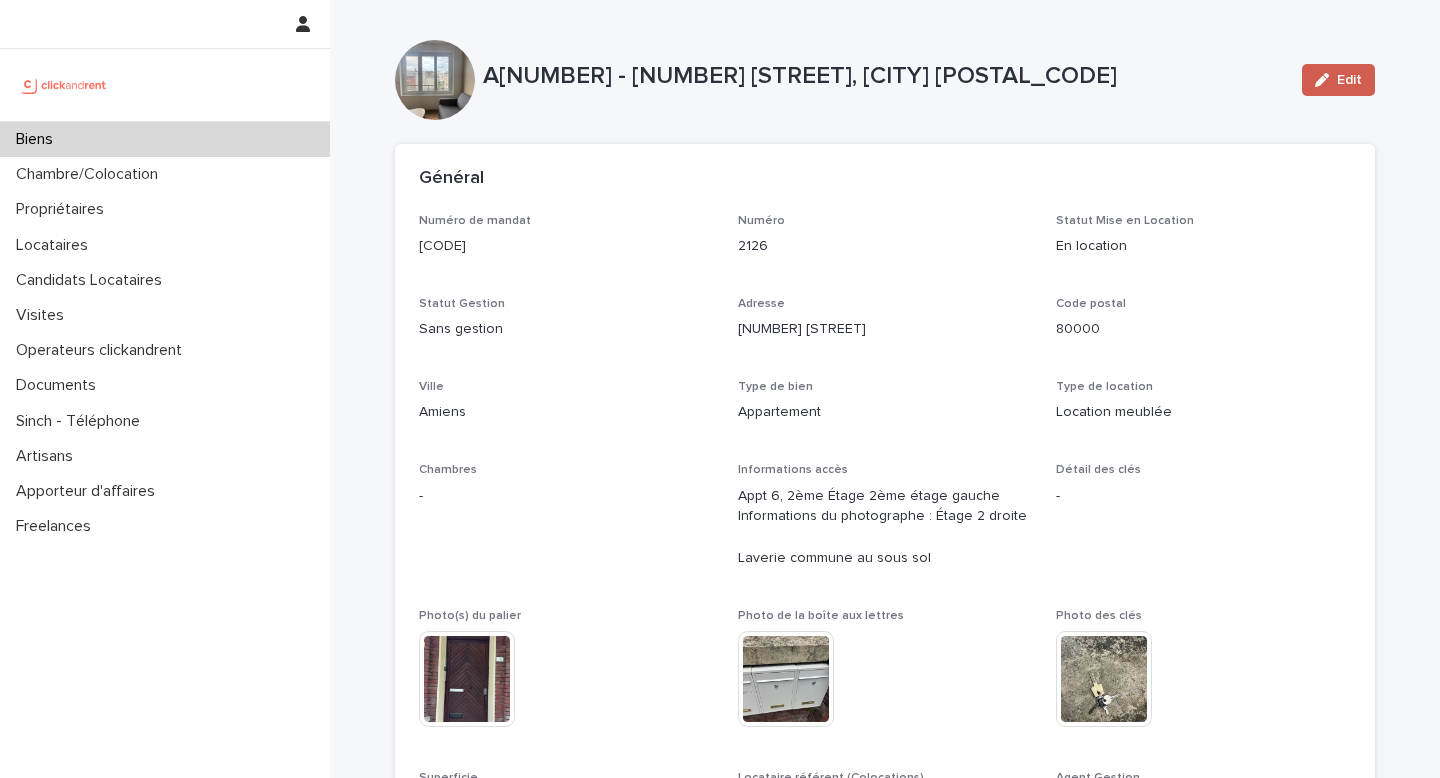click 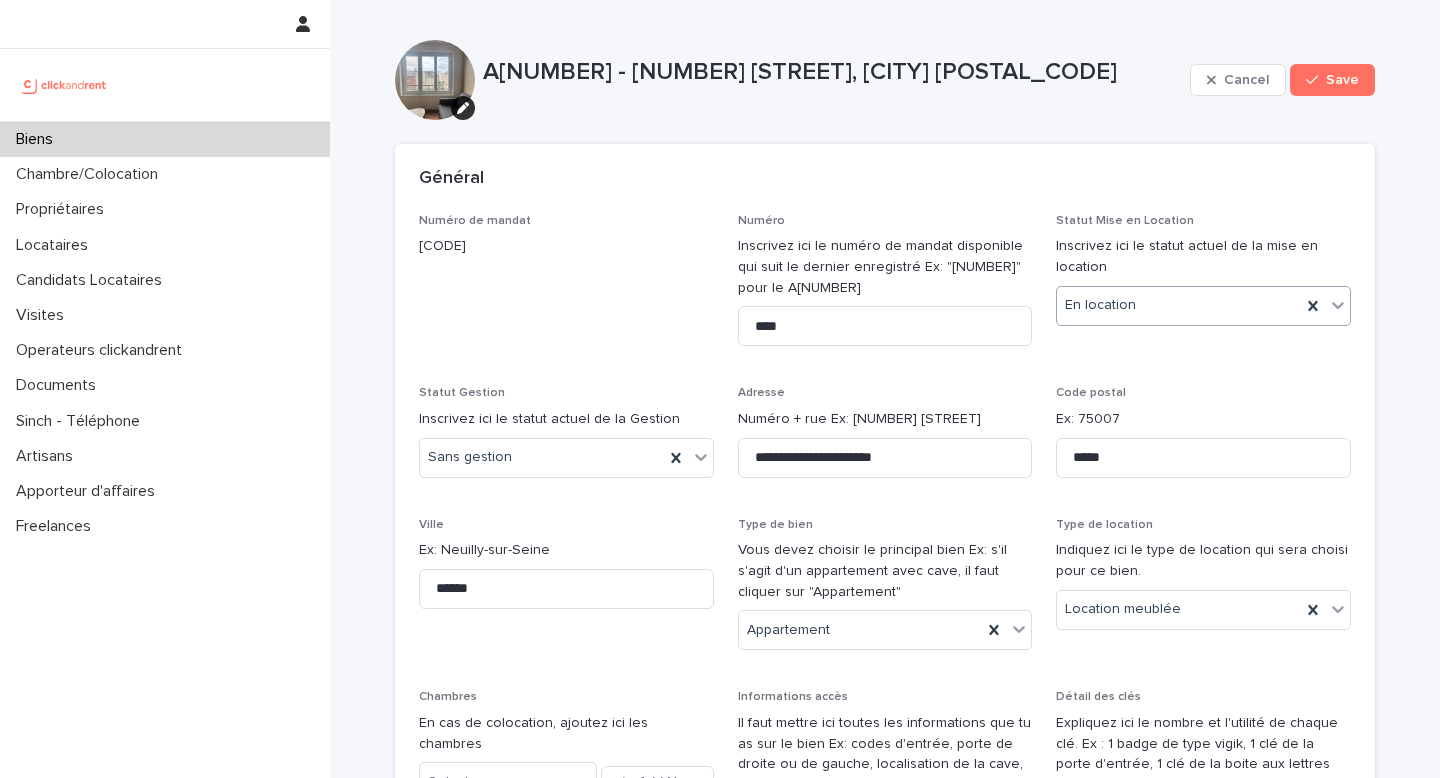 click on "En location" at bounding box center [1179, 305] 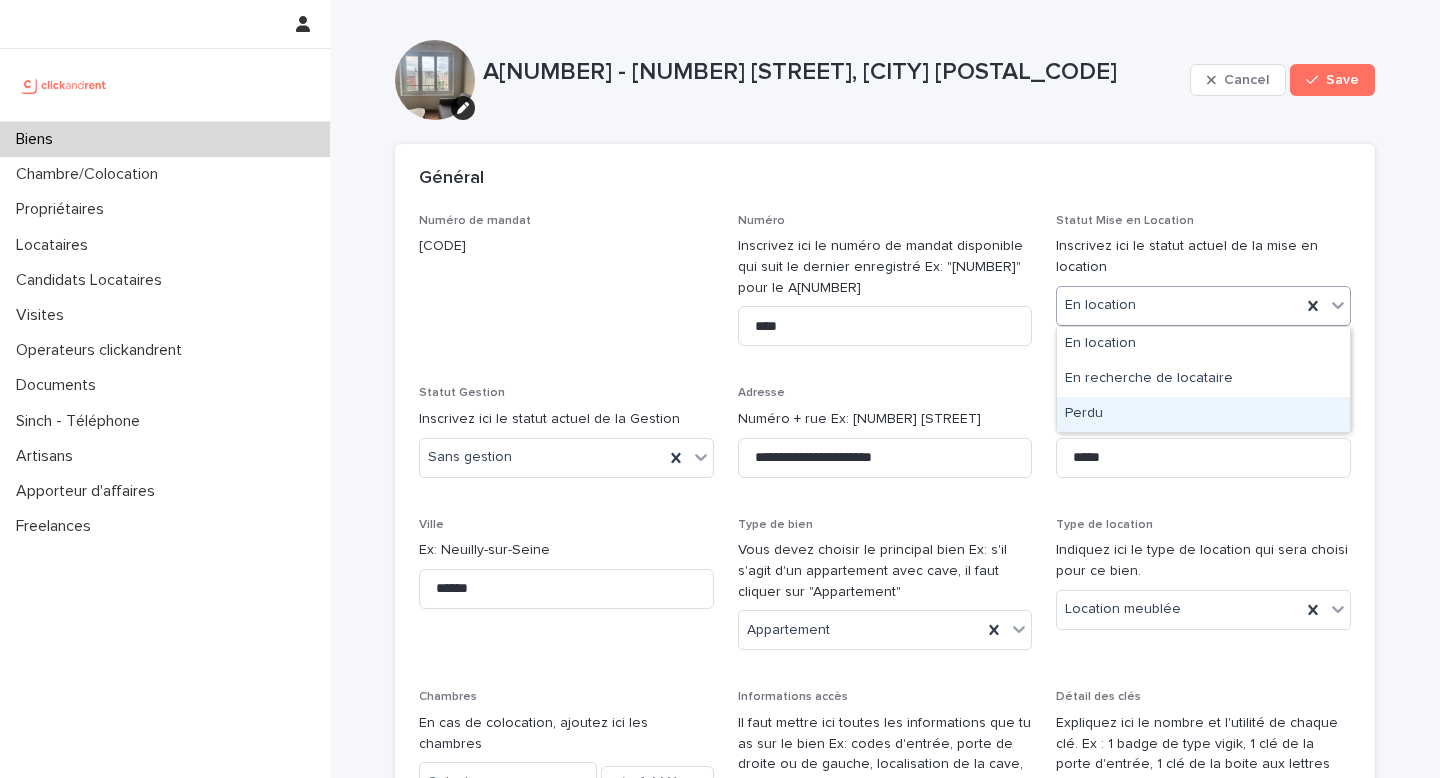 click on "Perdu" at bounding box center [1203, 414] 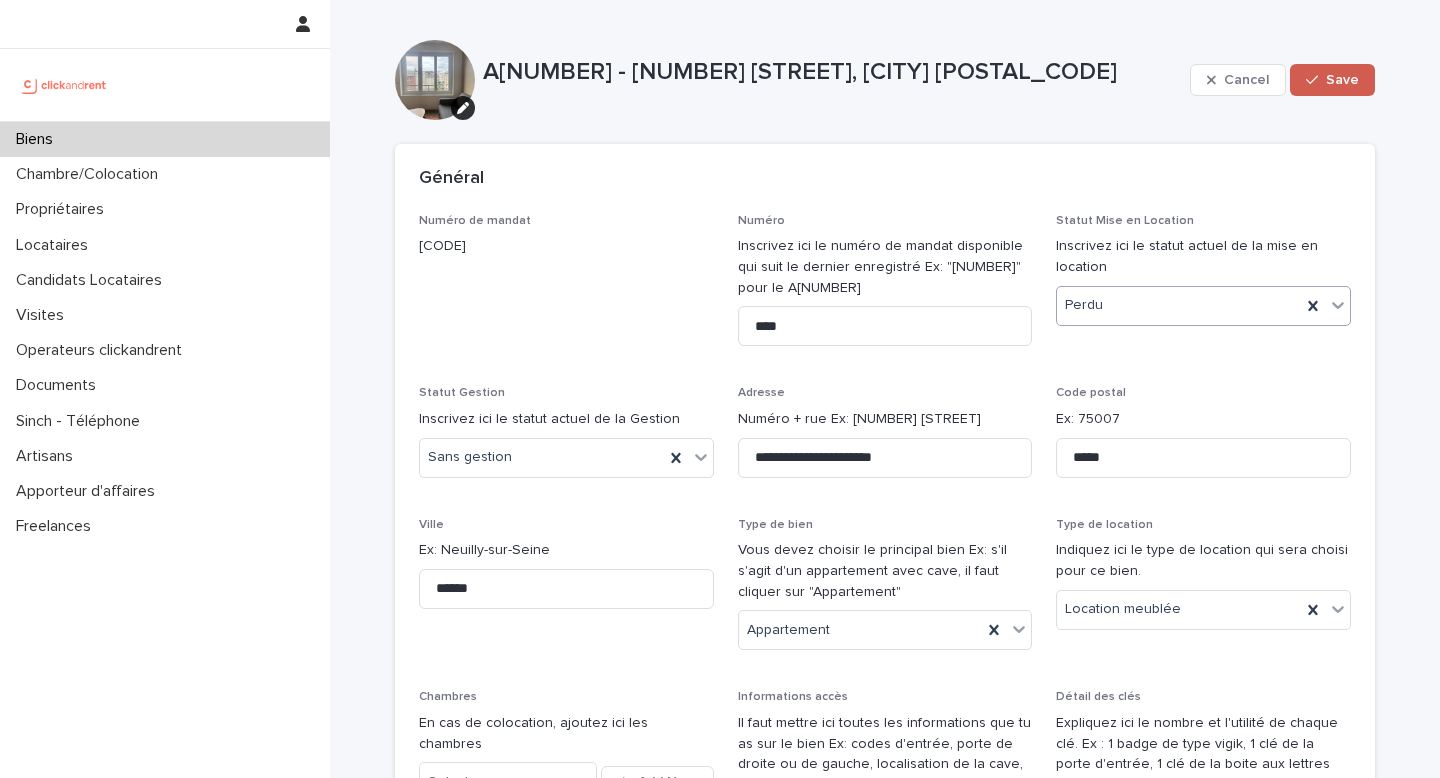 click on "Save" at bounding box center [1332, 80] 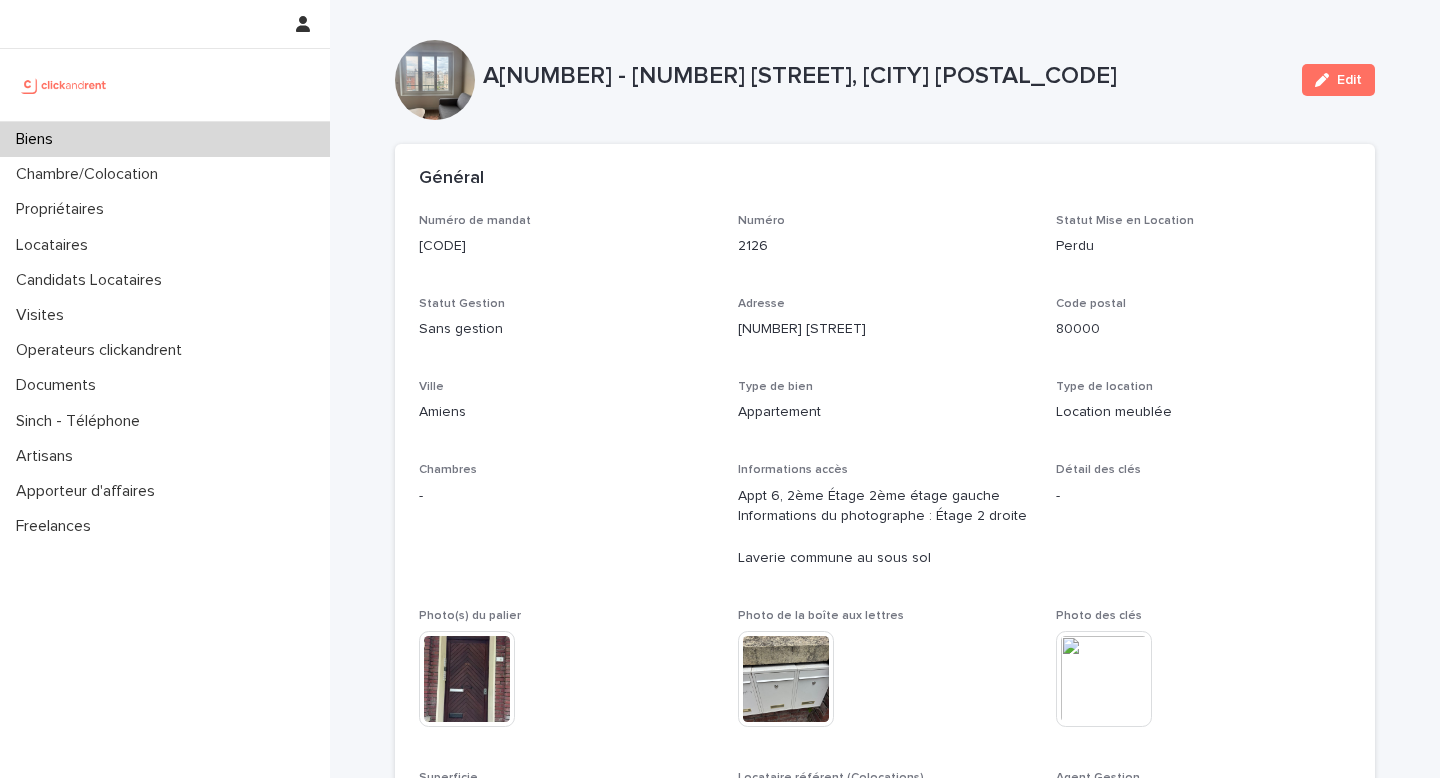 click on "Biens" at bounding box center (165, 139) 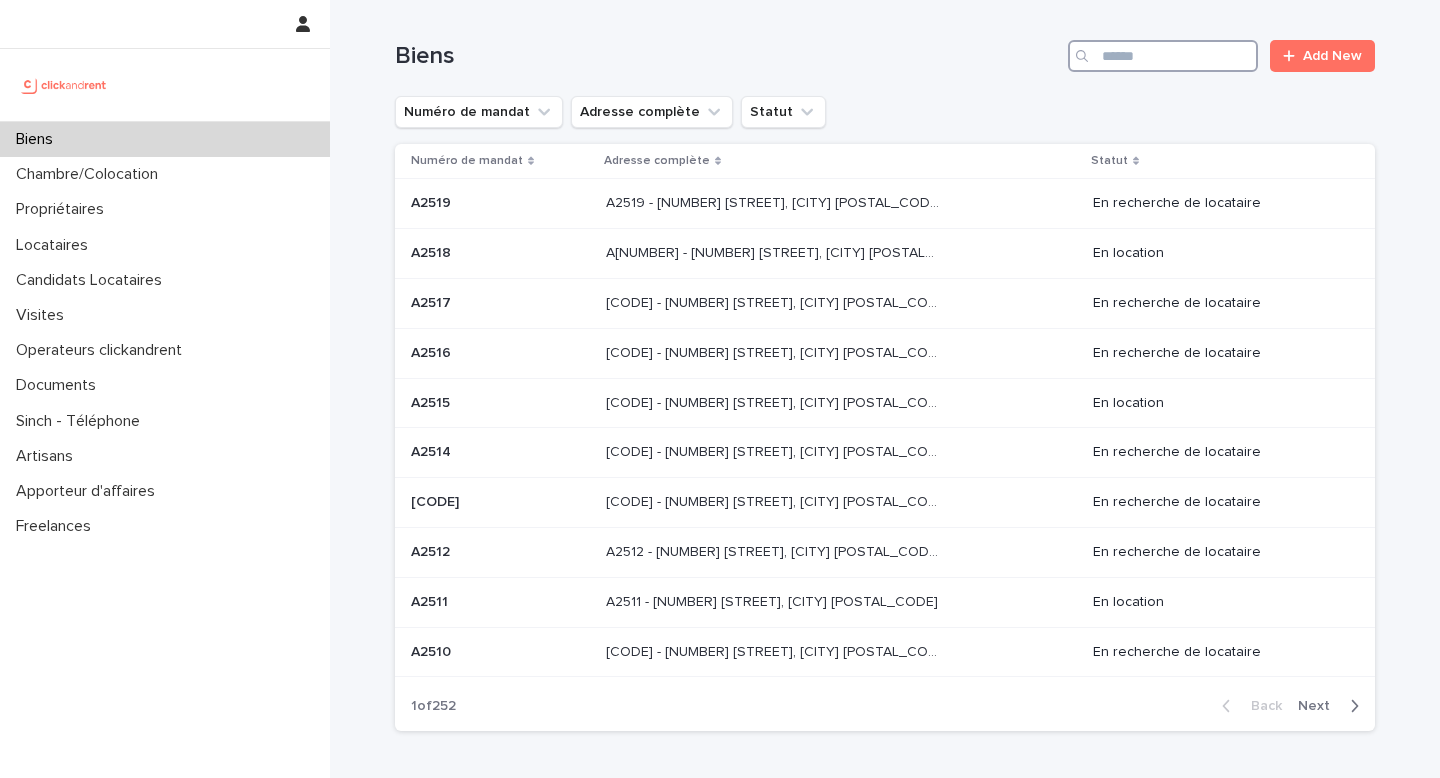 click at bounding box center (1163, 56) 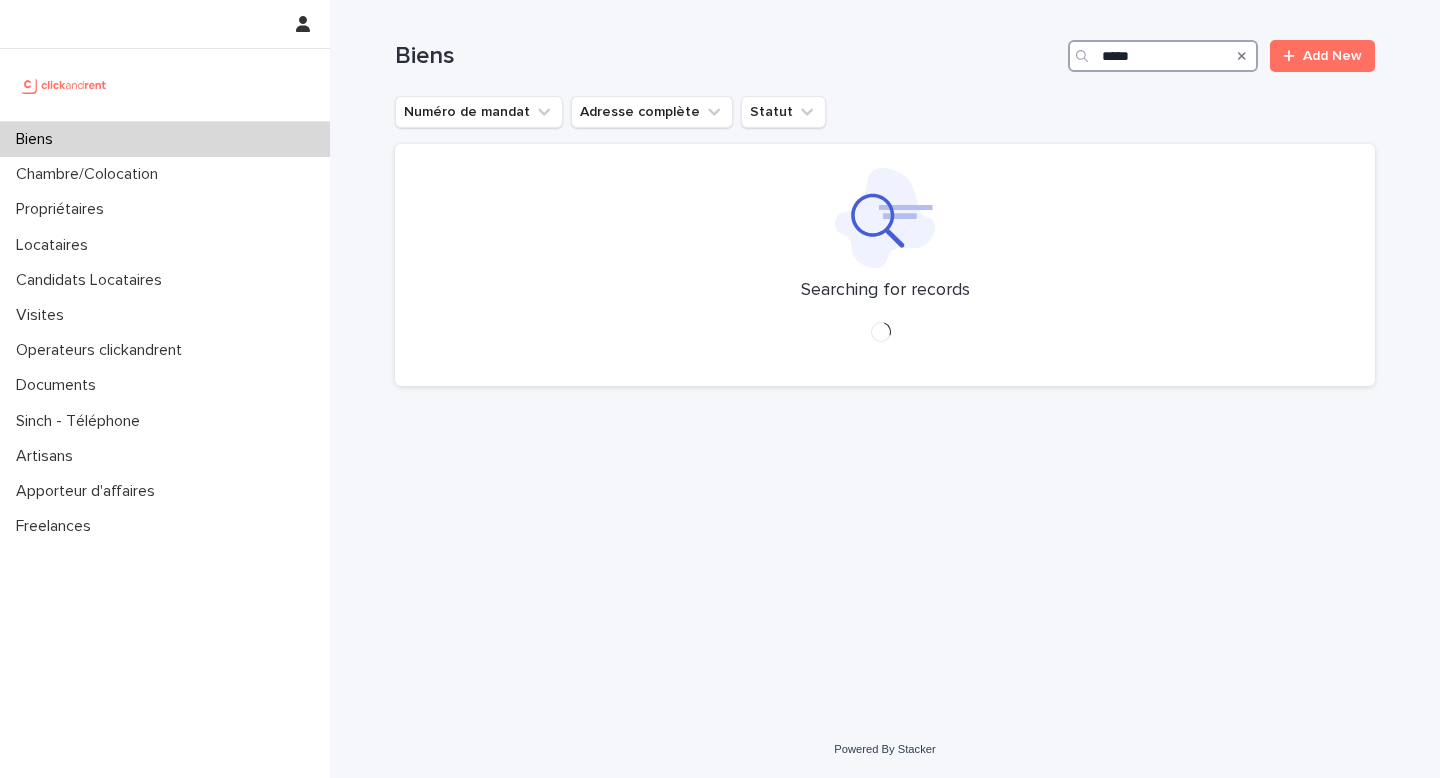 type on "*****" 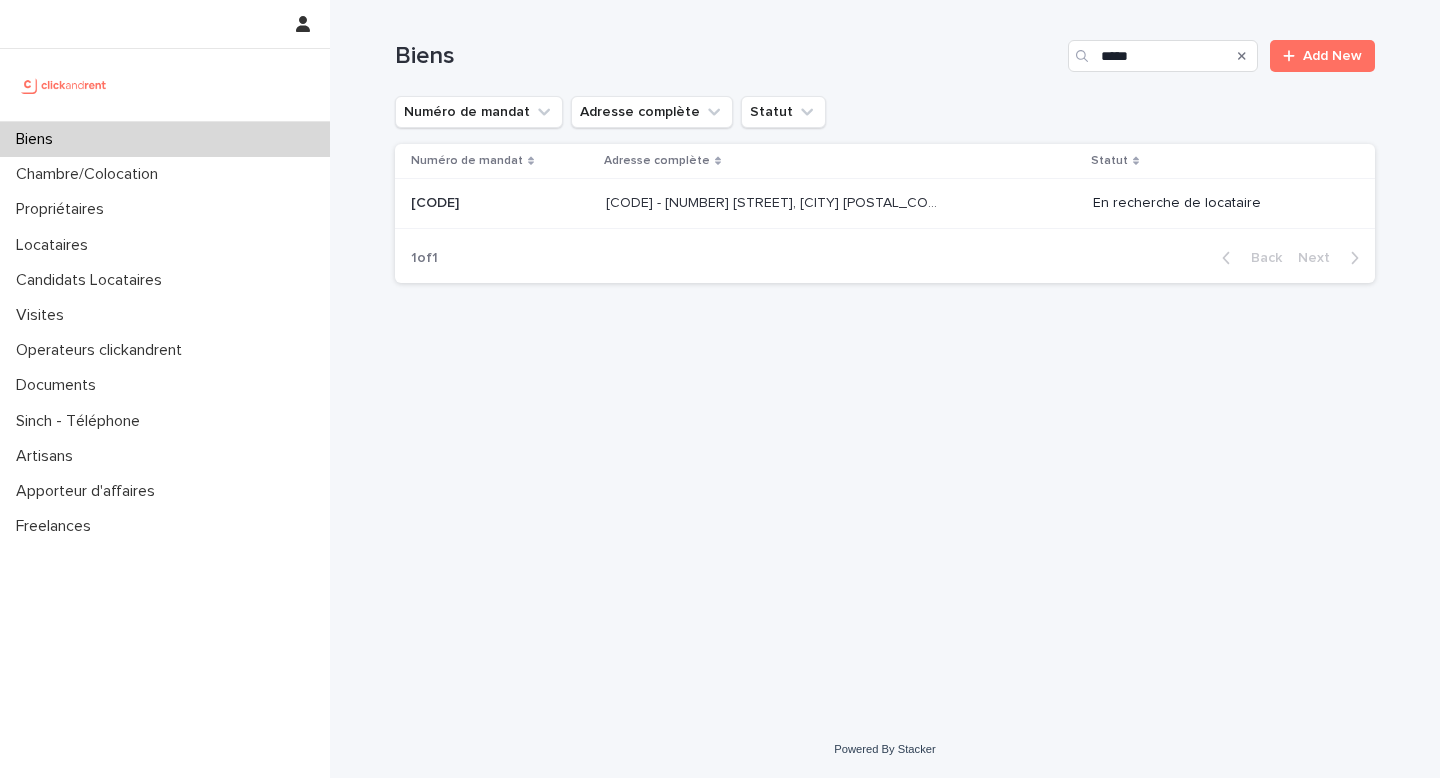 click at bounding box center [772, 203] 